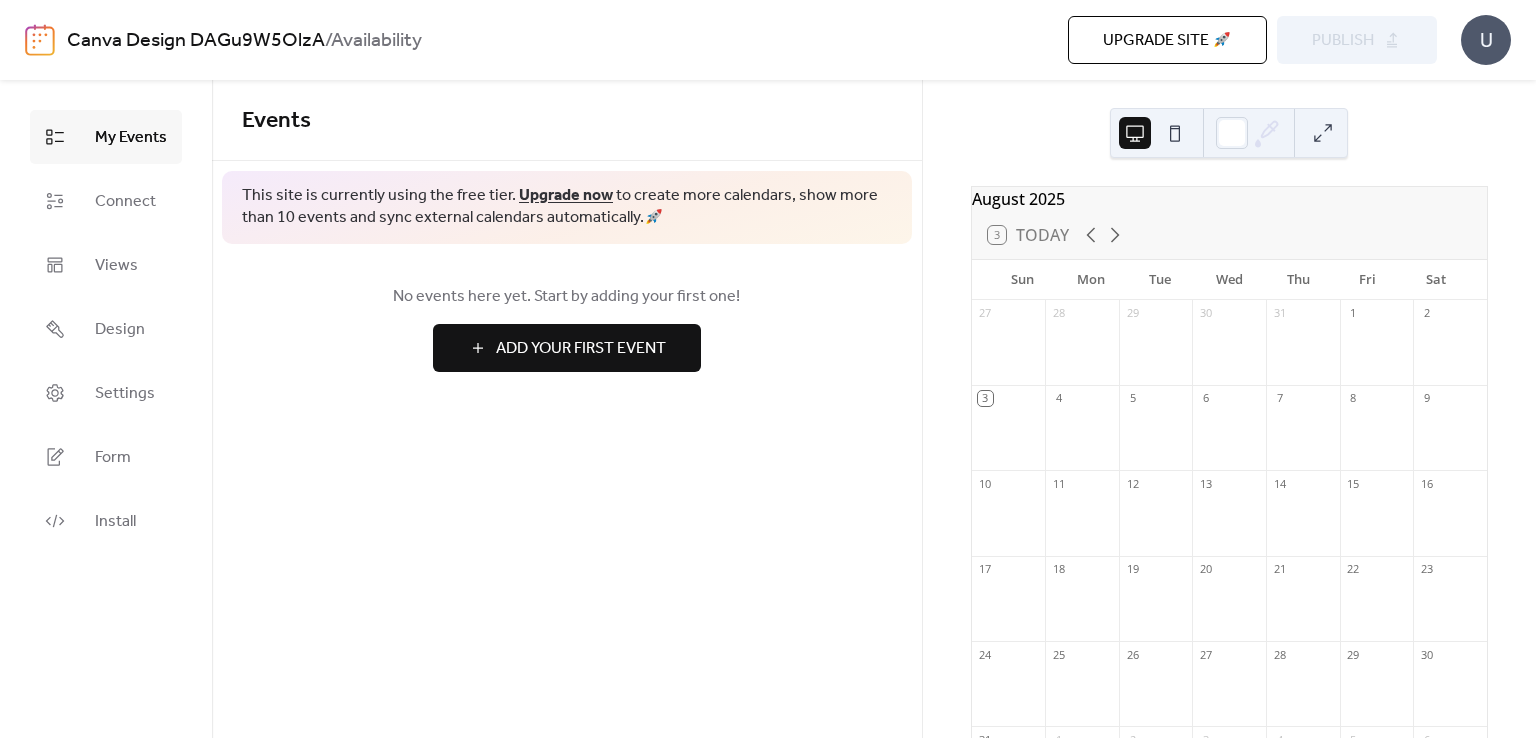 scroll, scrollTop: 0, scrollLeft: 0, axis: both 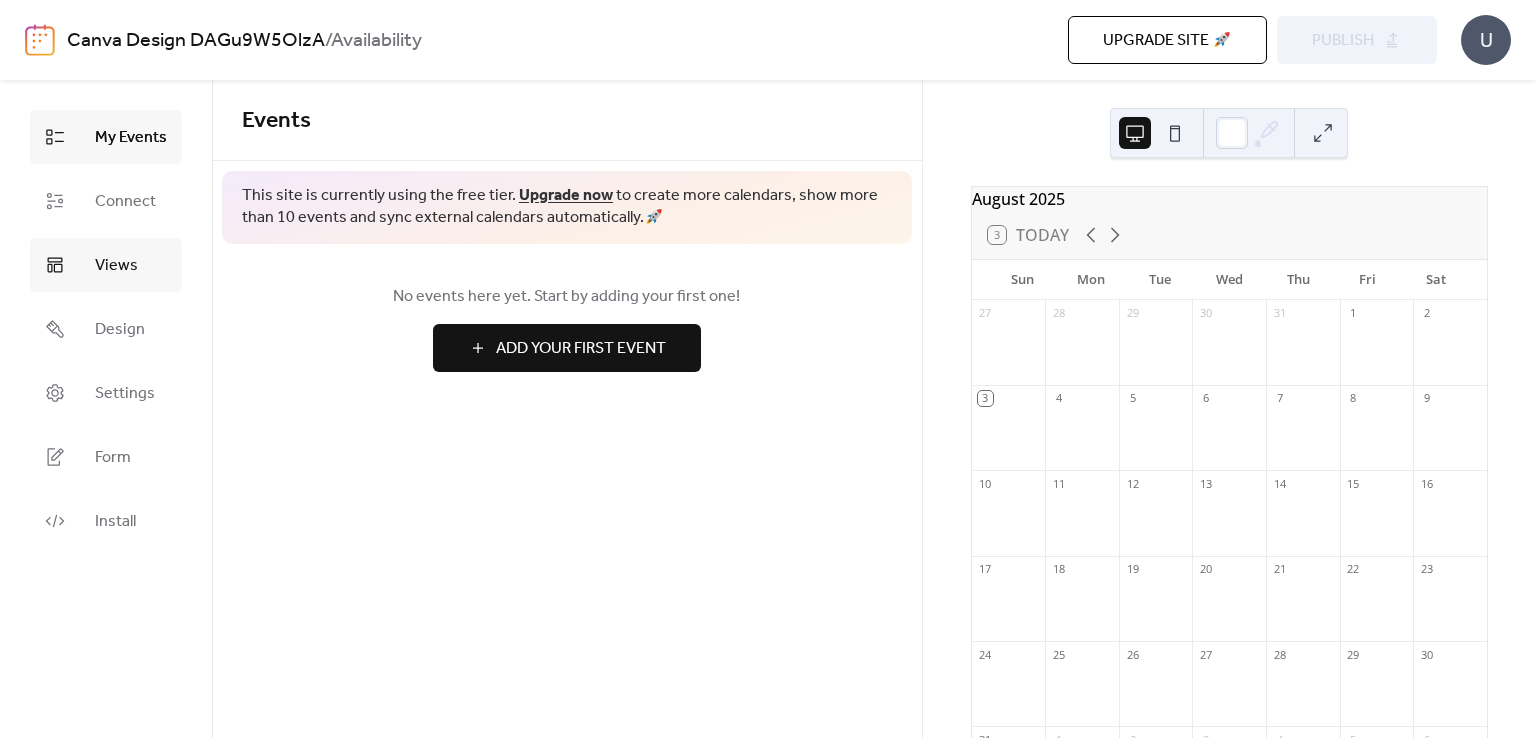 click on "Views" at bounding box center (106, 265) 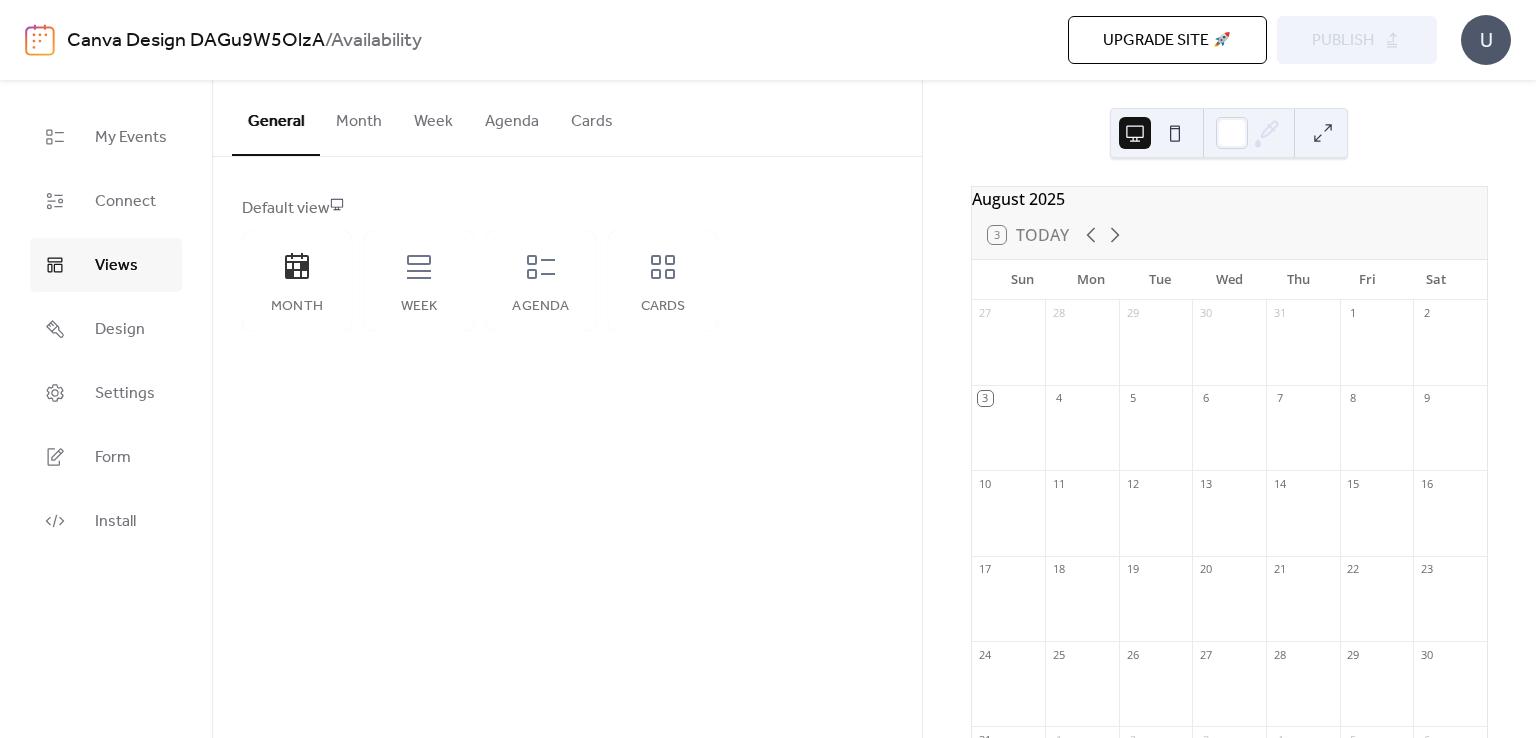 click on "Month" at bounding box center [359, 117] 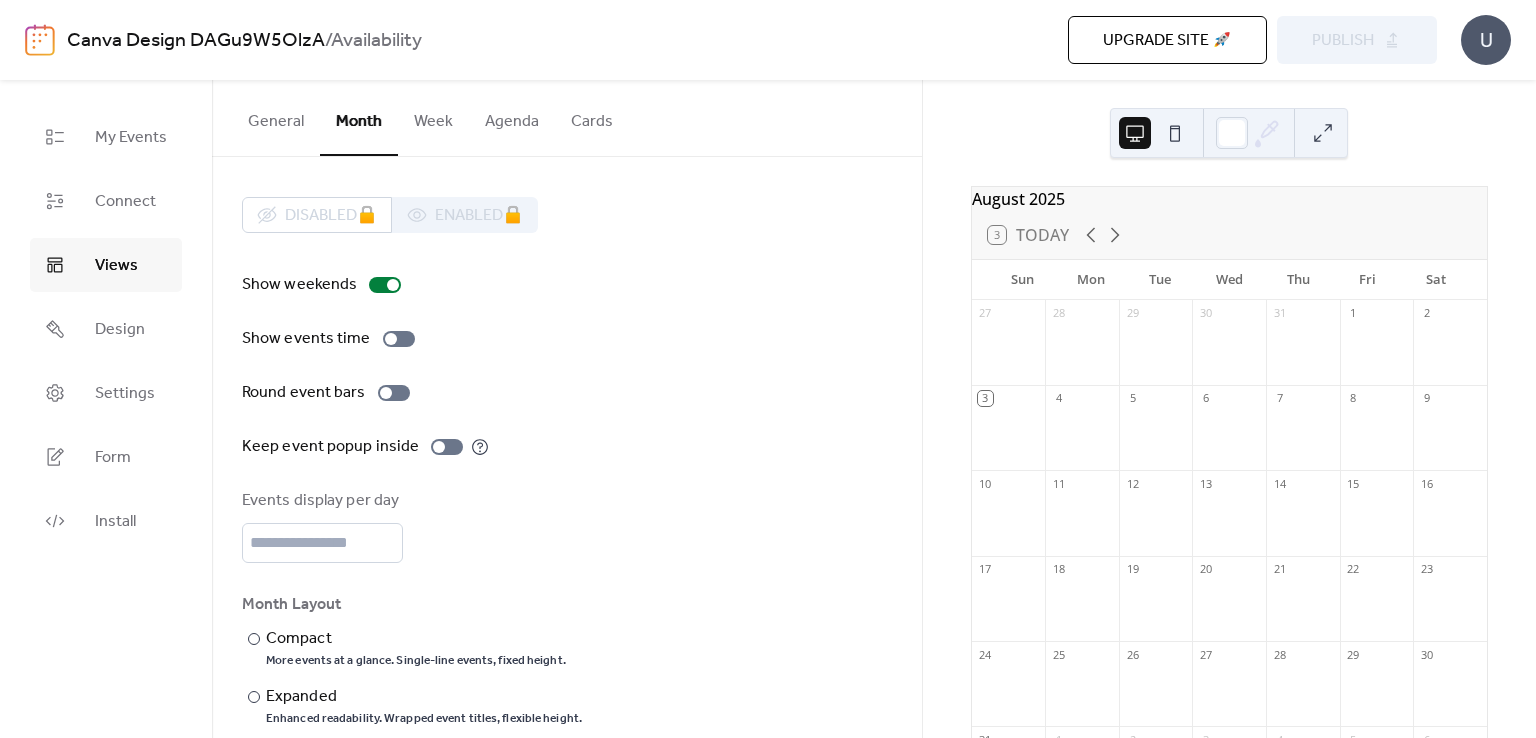 scroll, scrollTop: 28, scrollLeft: 0, axis: vertical 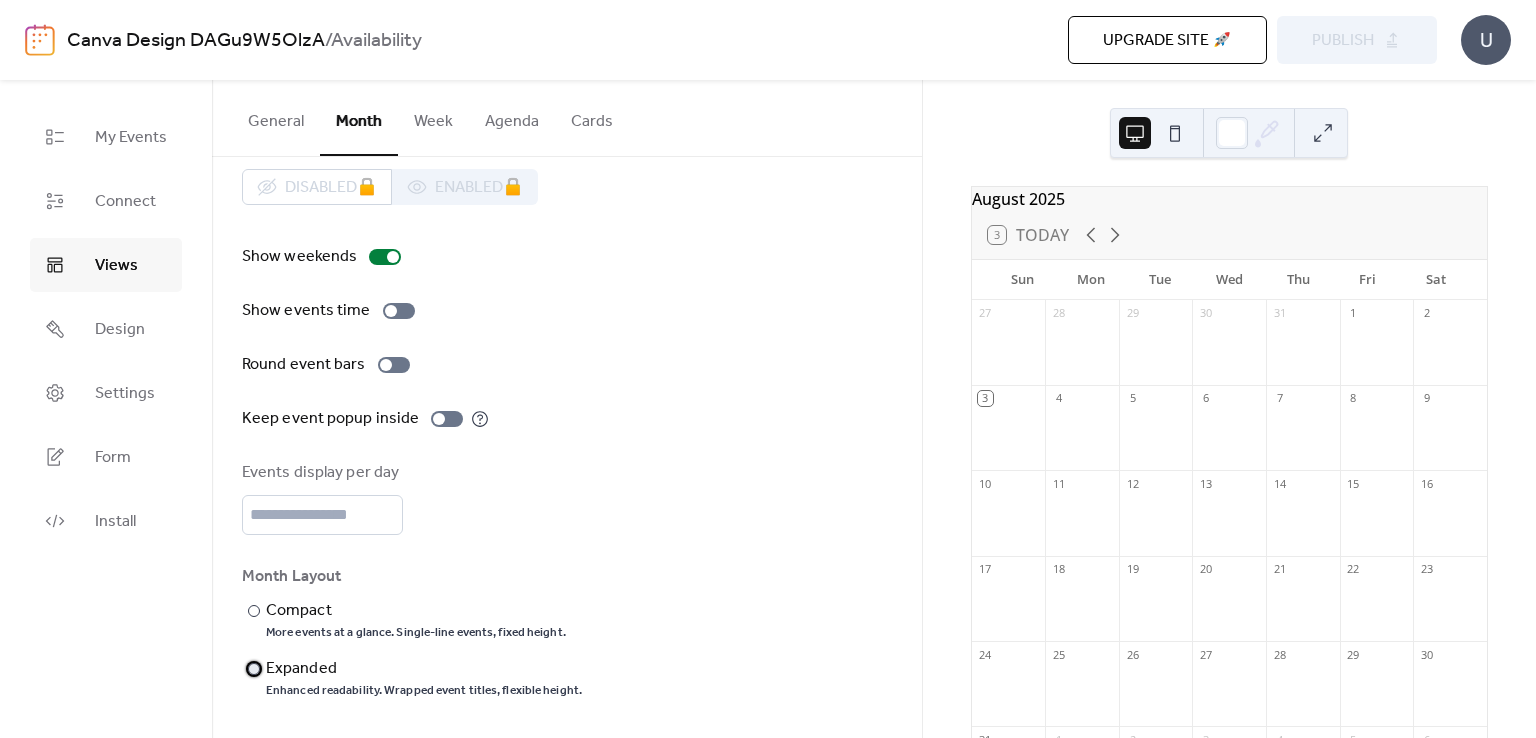 click at bounding box center (254, 669) 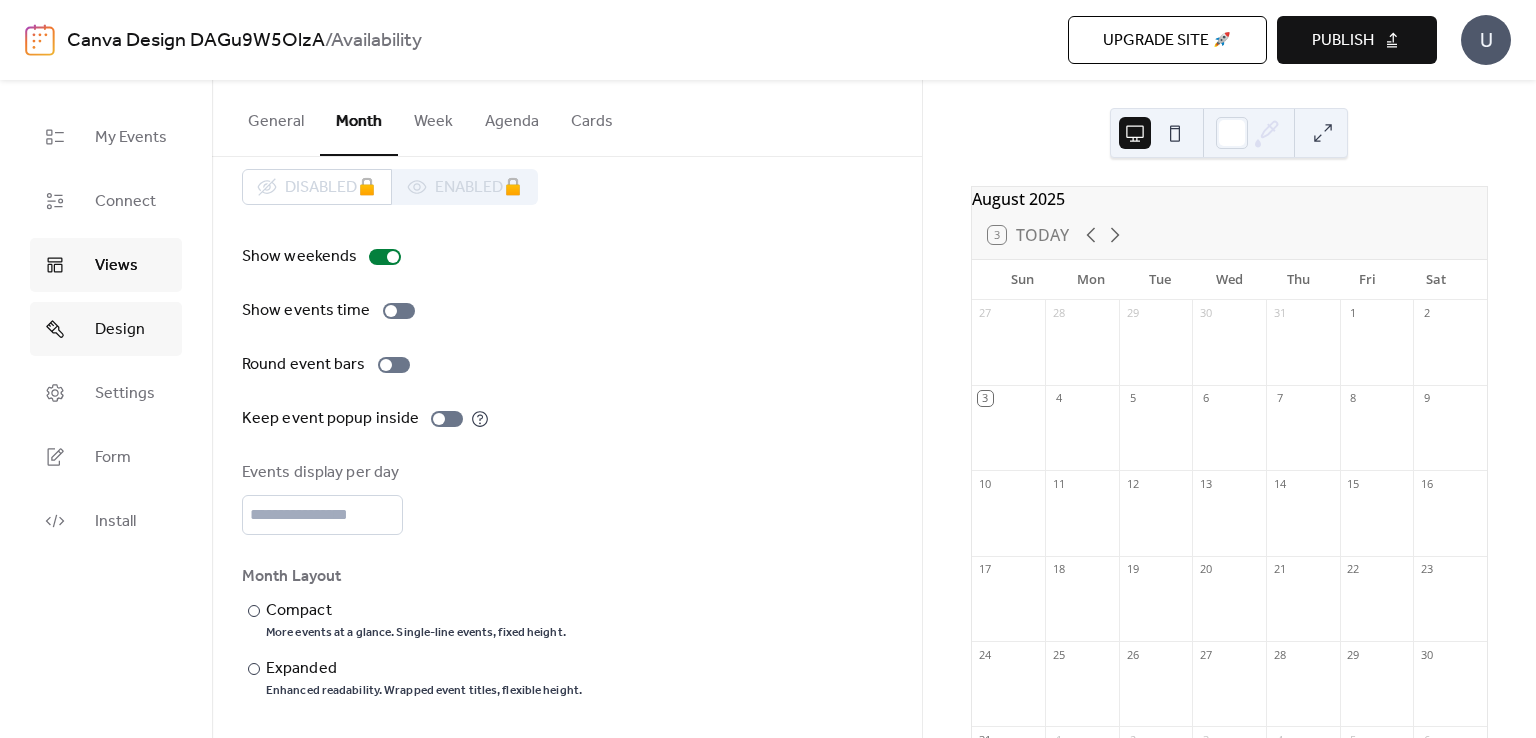 click on "Design" at bounding box center [120, 330] 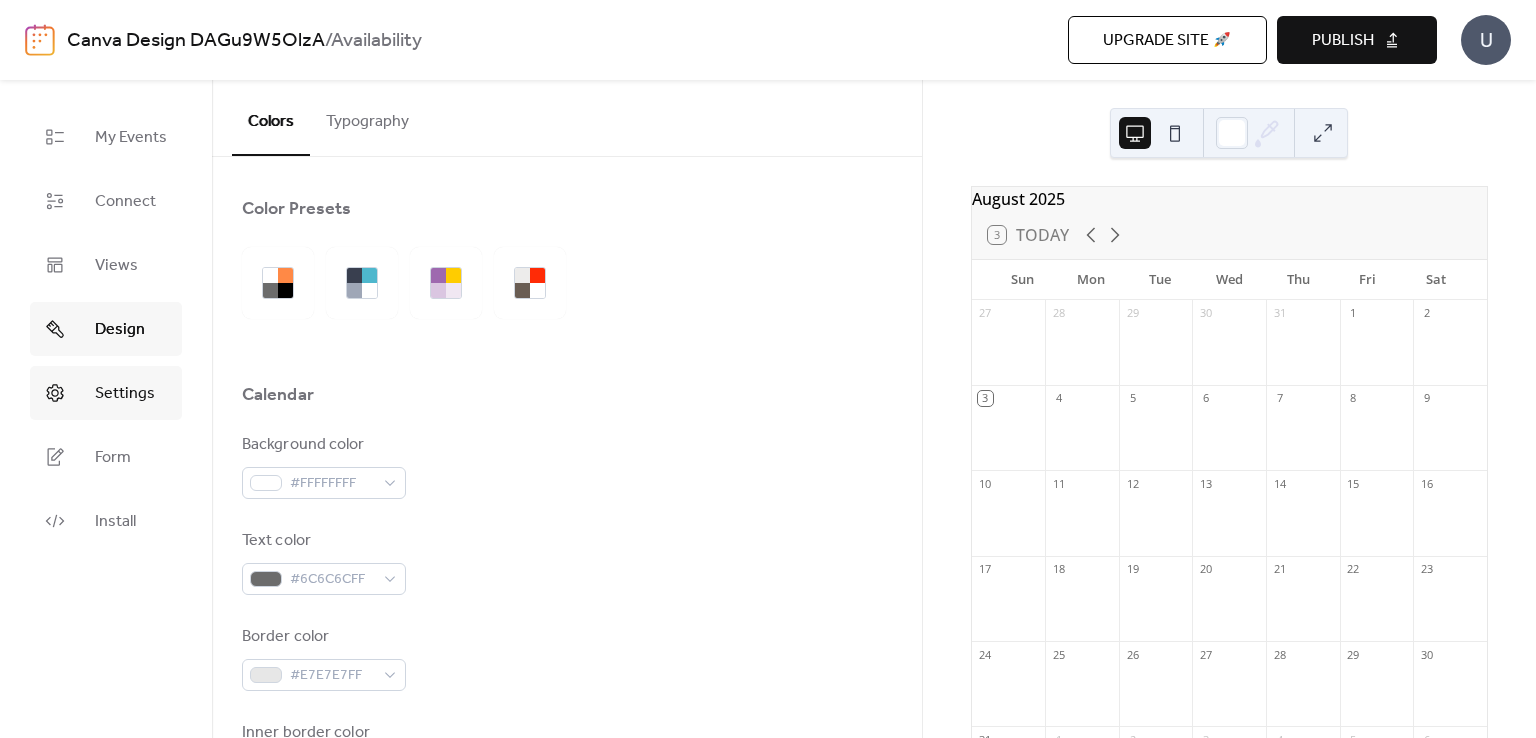 click on "Settings" at bounding box center [125, 394] 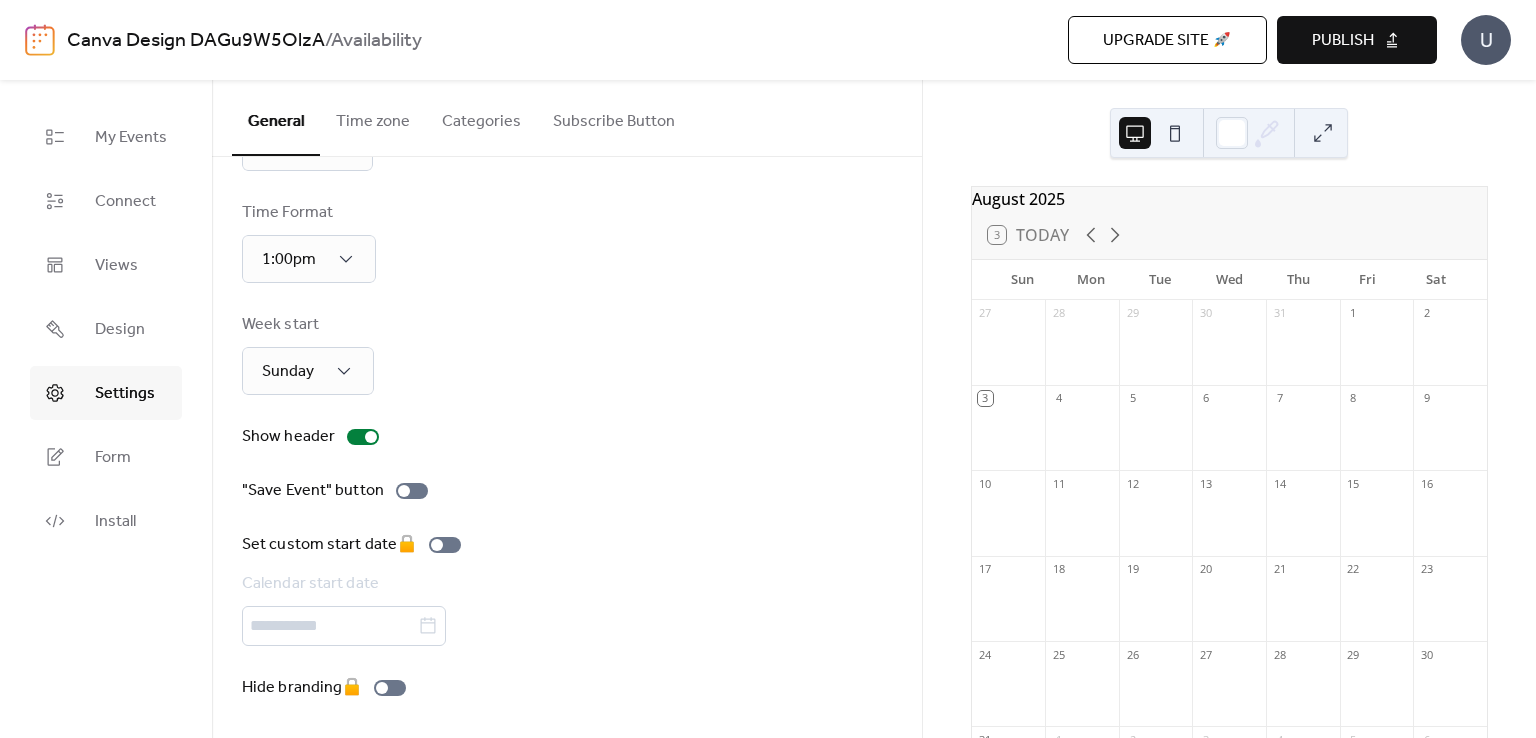 scroll, scrollTop: 109, scrollLeft: 0, axis: vertical 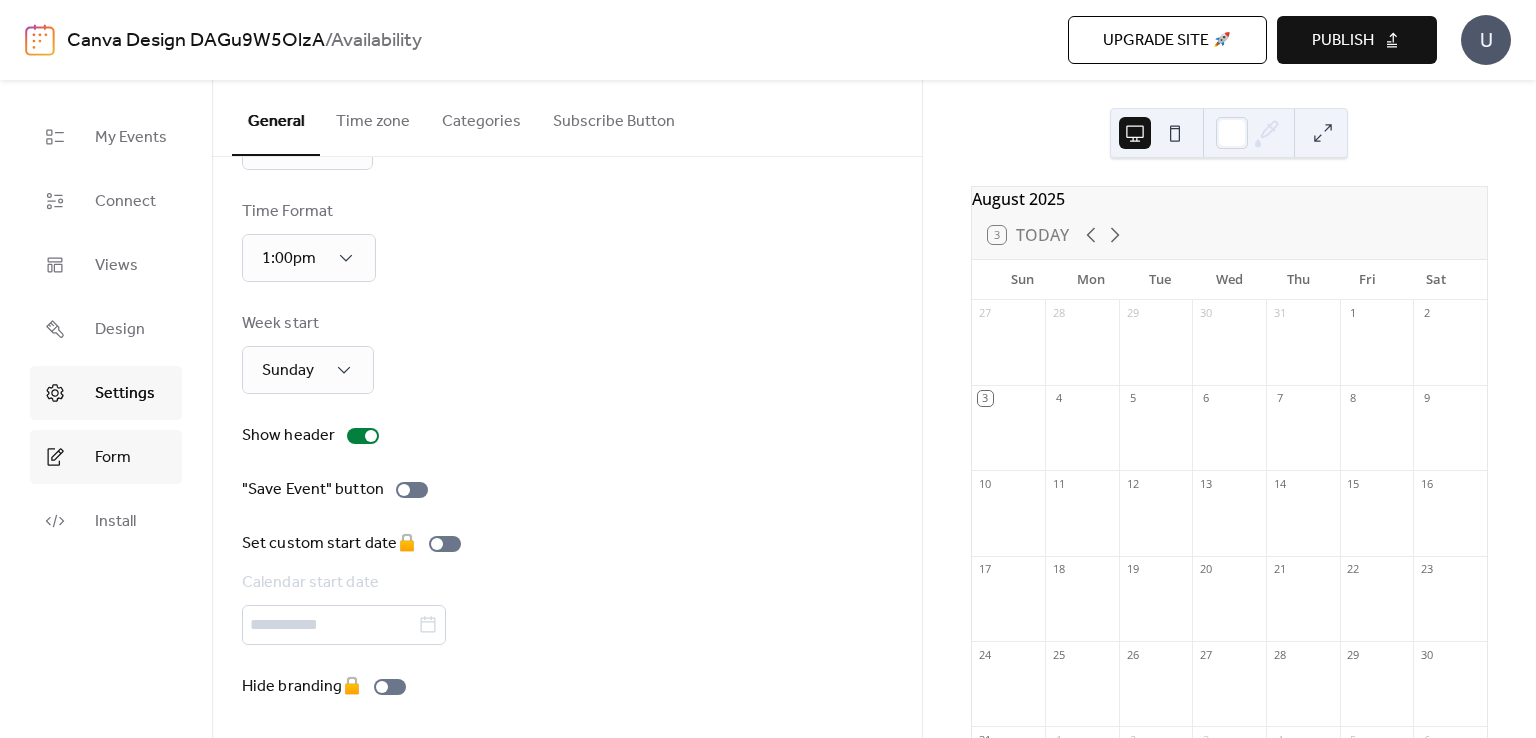 click on "Form" at bounding box center (106, 457) 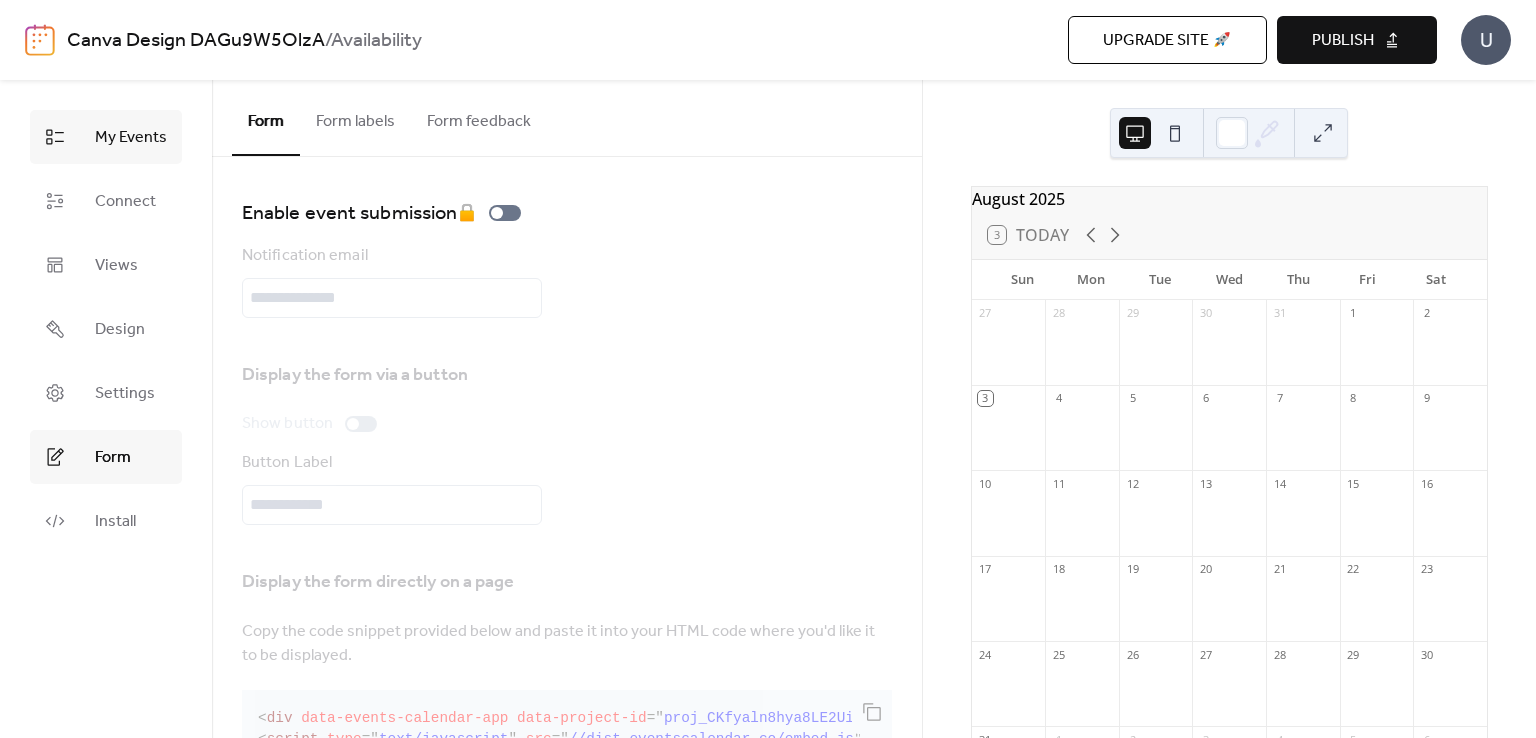 click on "My Events" at bounding box center (131, 138) 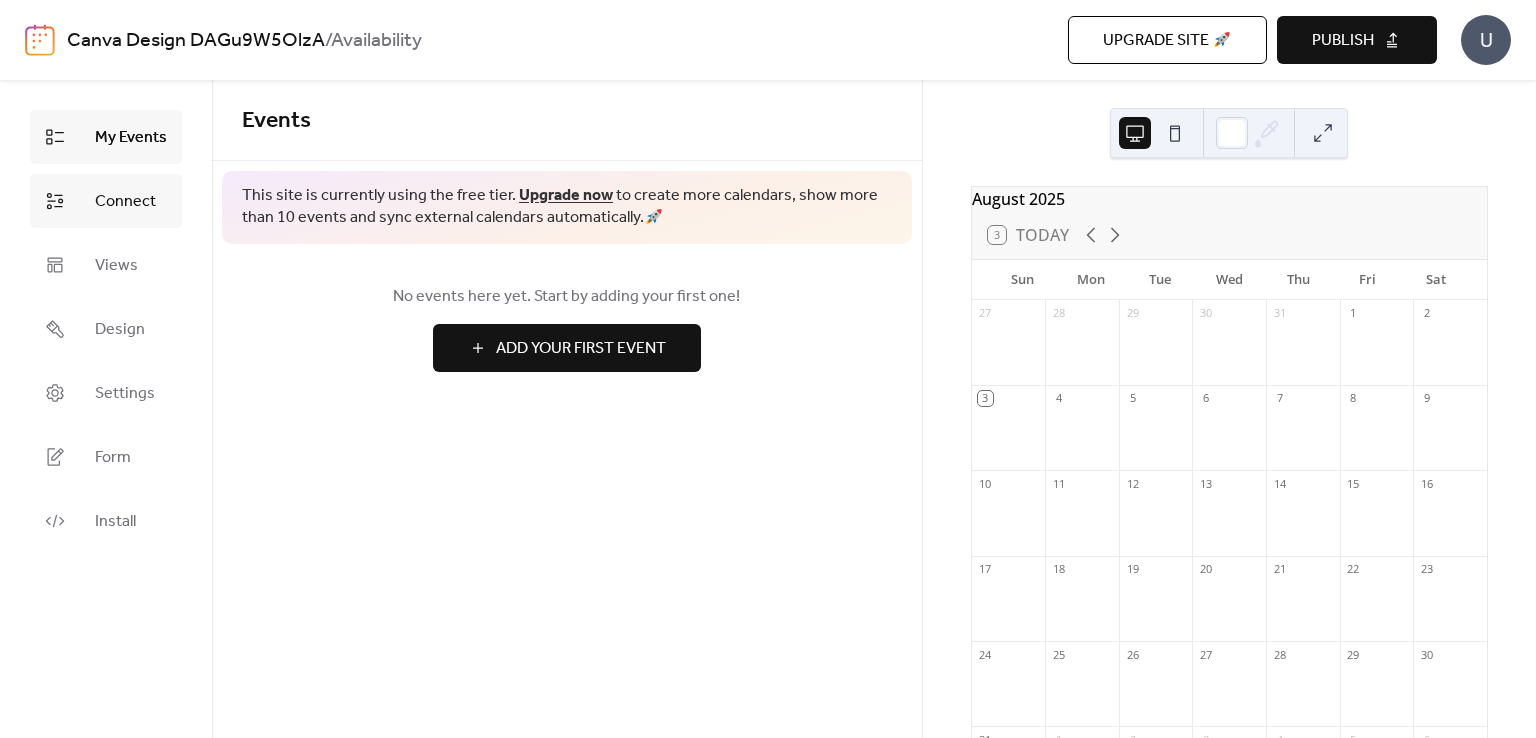 click on "Connect" at bounding box center (125, 202) 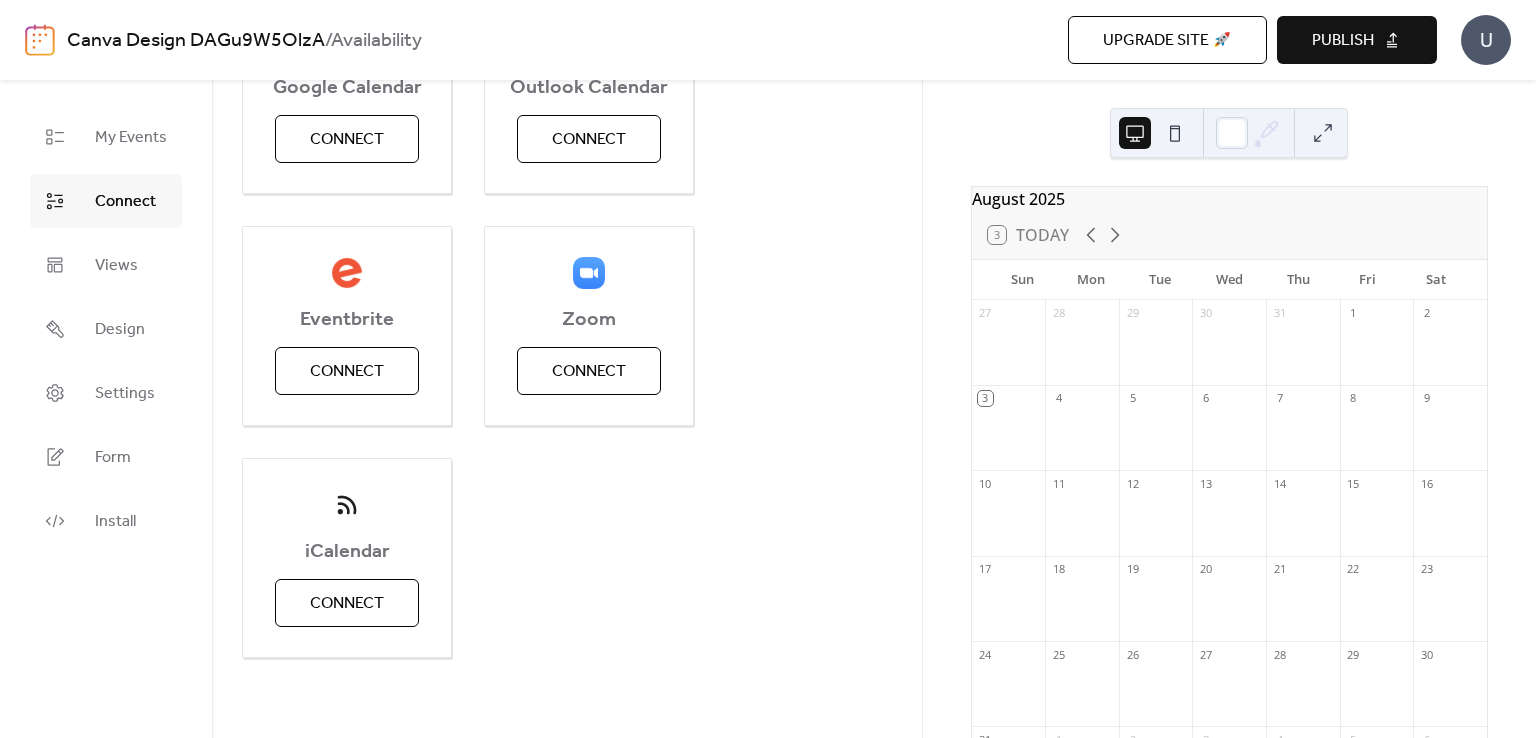 scroll, scrollTop: 0, scrollLeft: 0, axis: both 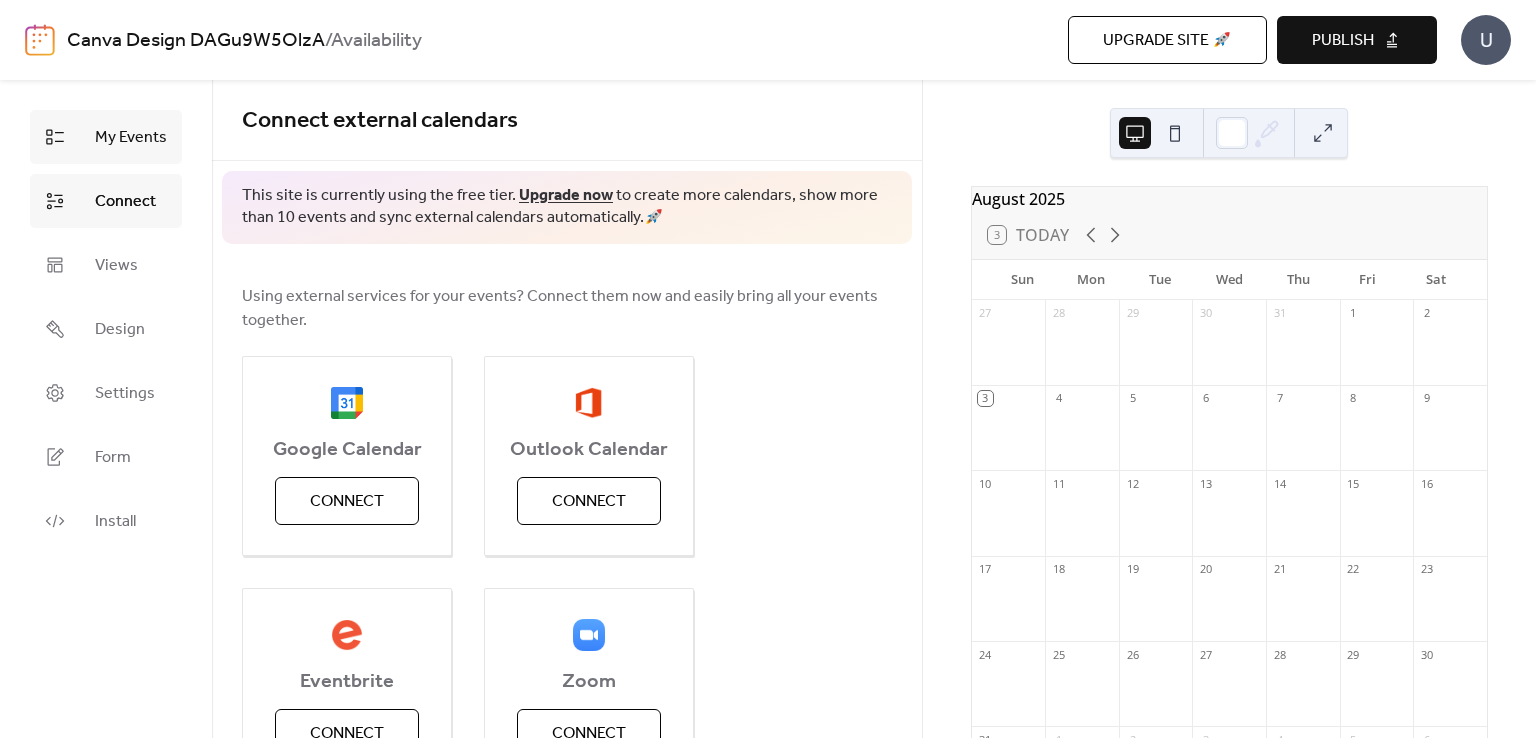 click on "My Events" at bounding box center [131, 138] 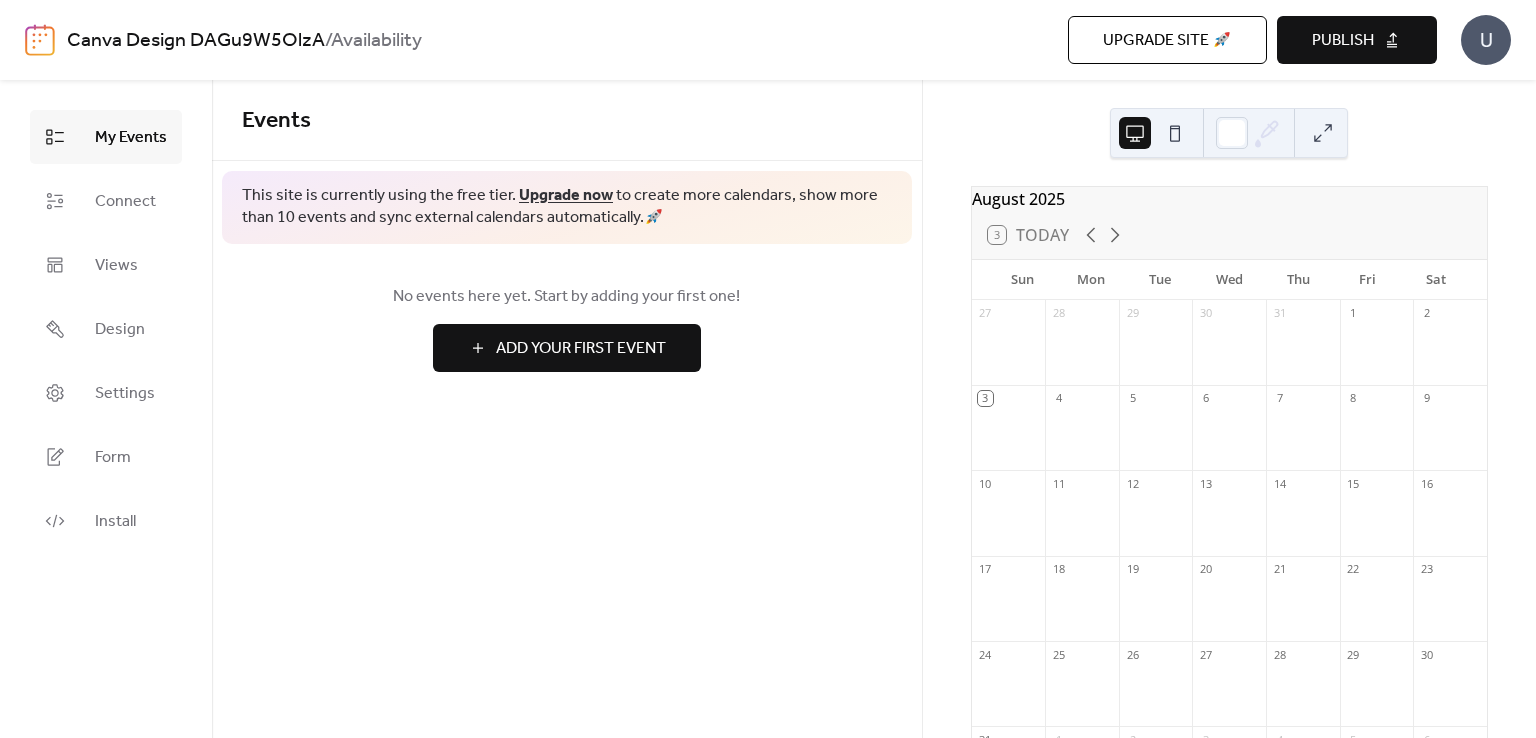 click on "Add Your First Event" at bounding box center [581, 349] 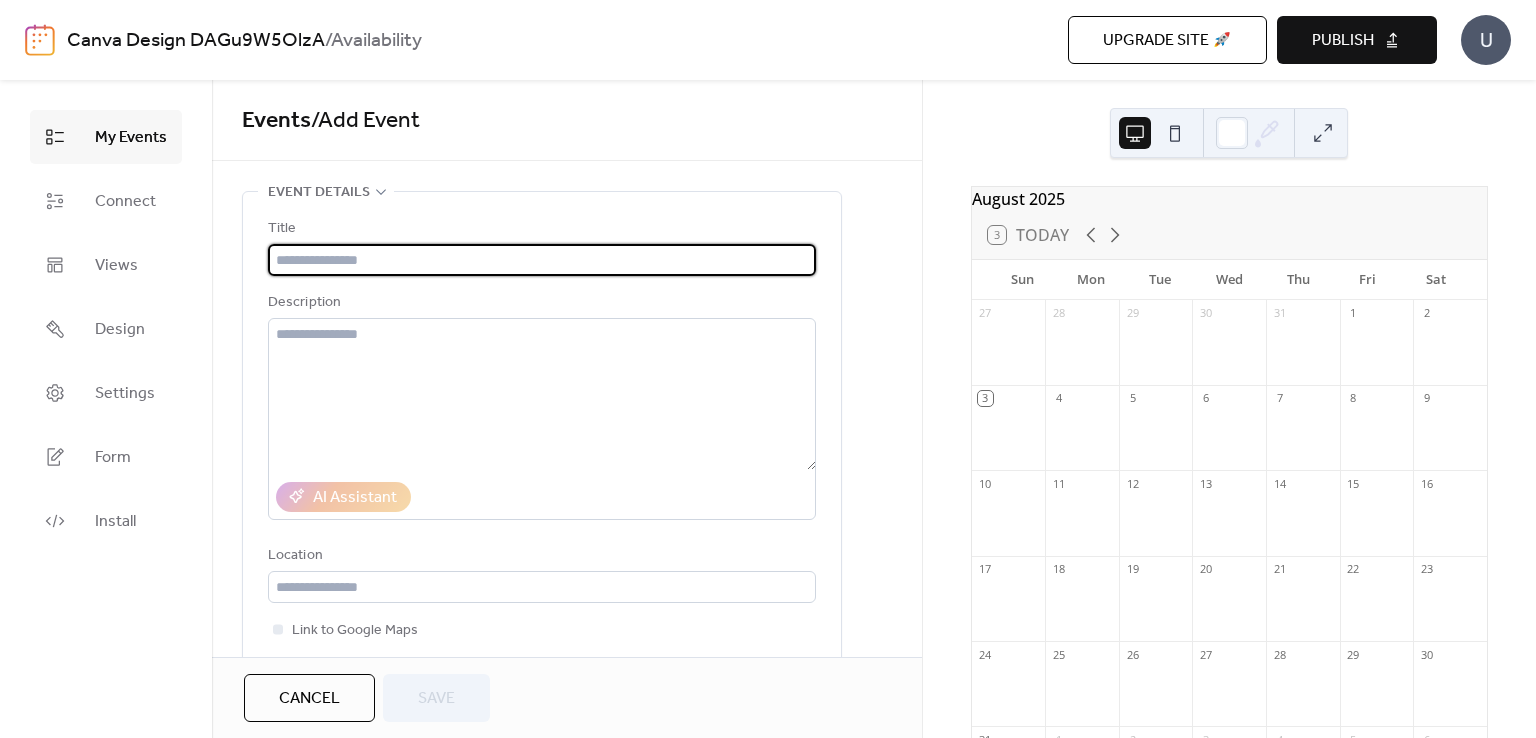 click at bounding box center (542, 260) 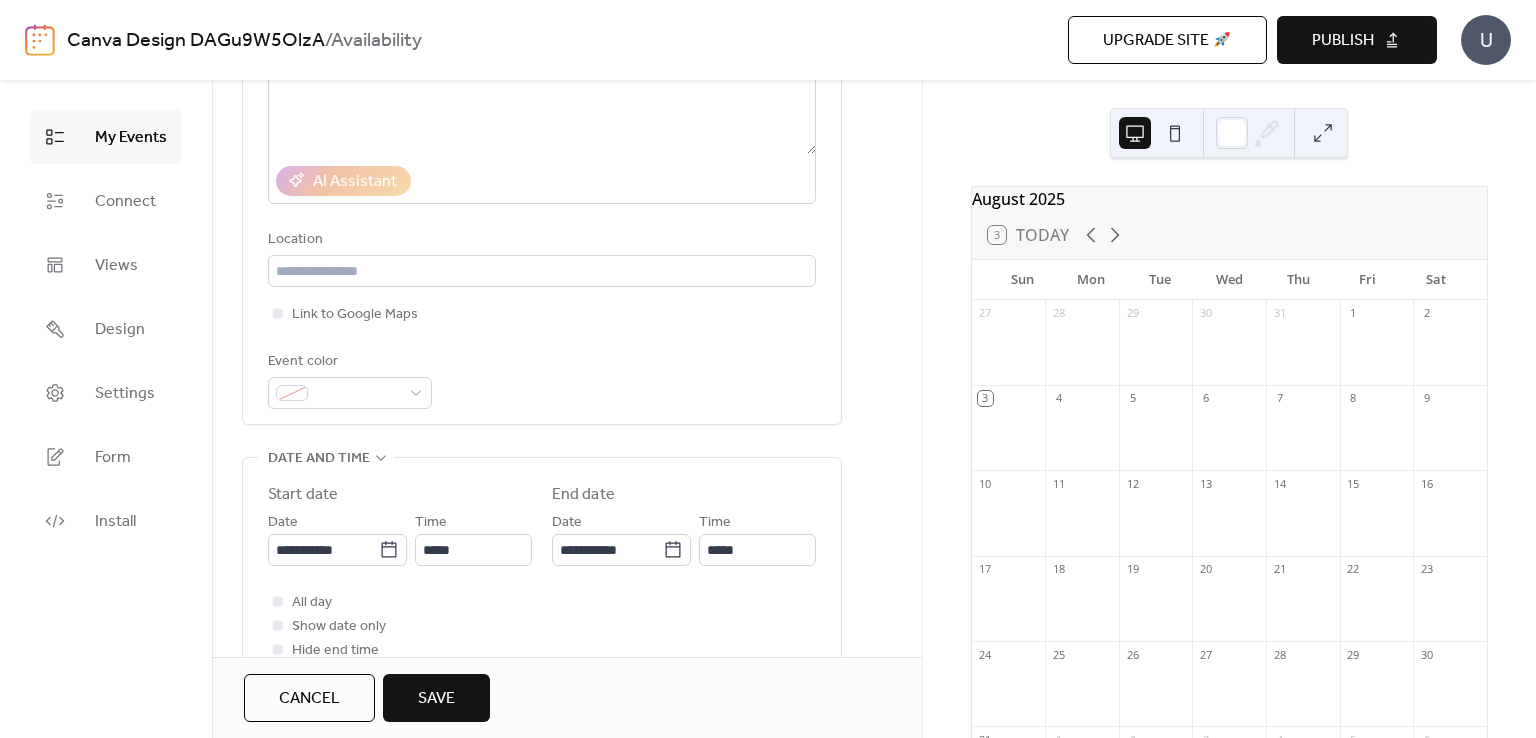 scroll, scrollTop: 400, scrollLeft: 0, axis: vertical 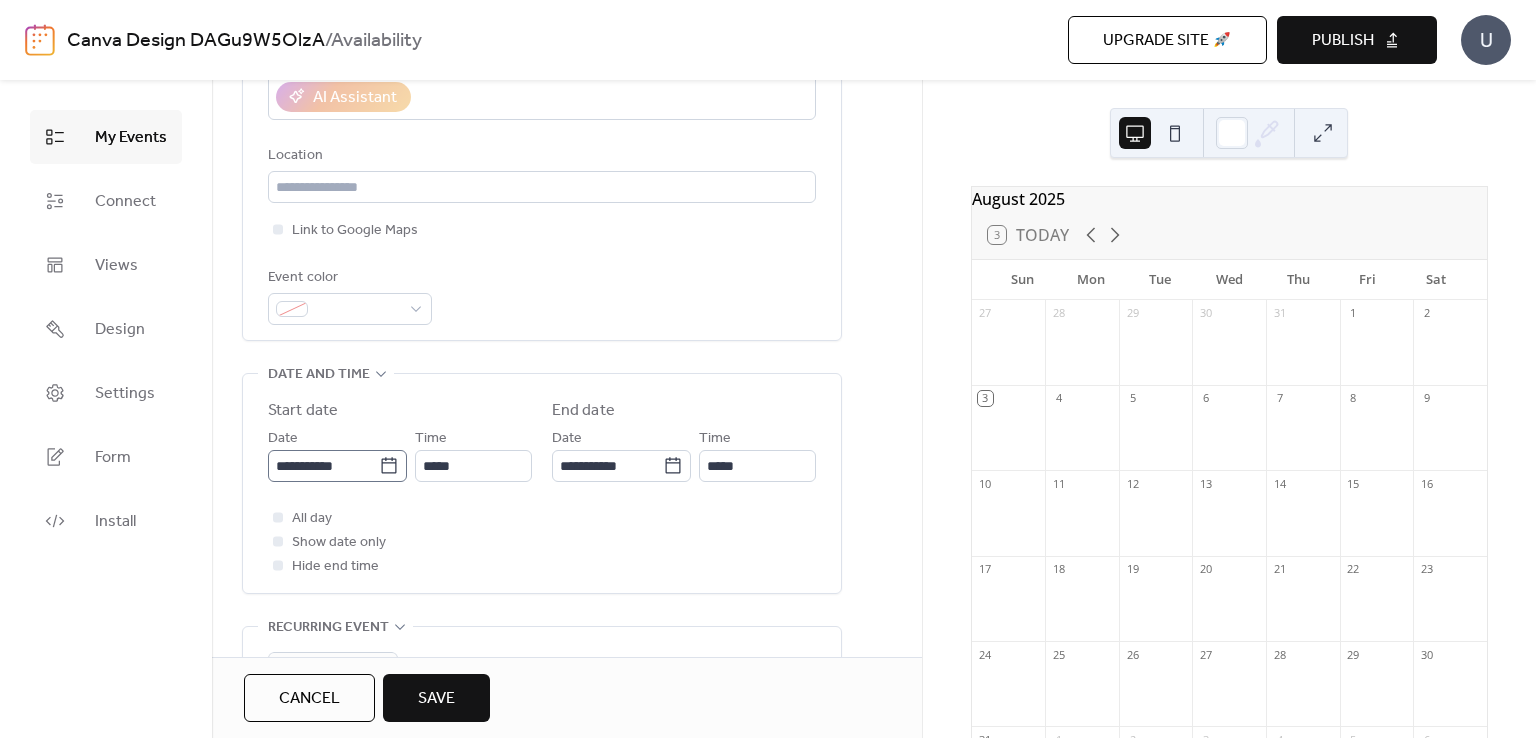 type on "********" 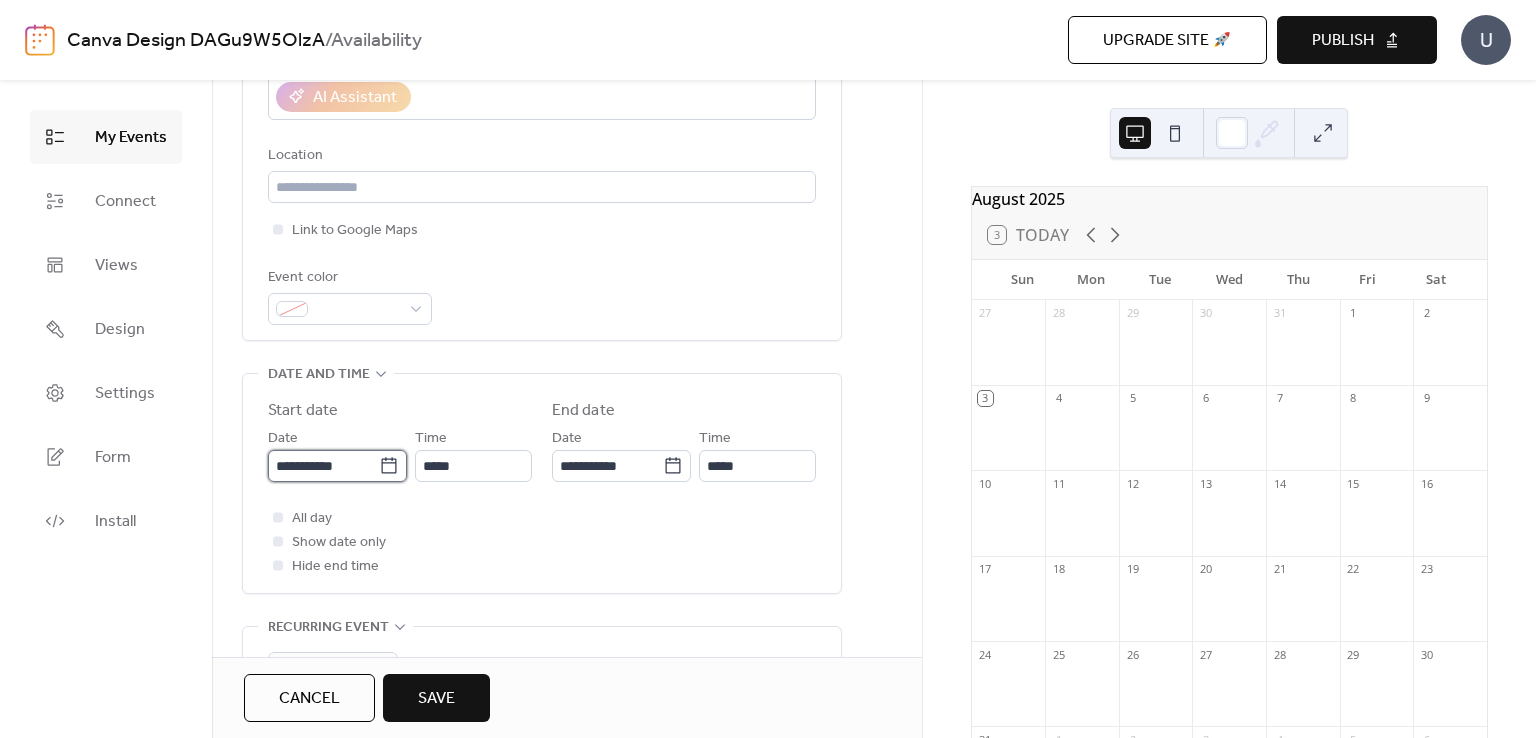 click on "**********" at bounding box center [323, 466] 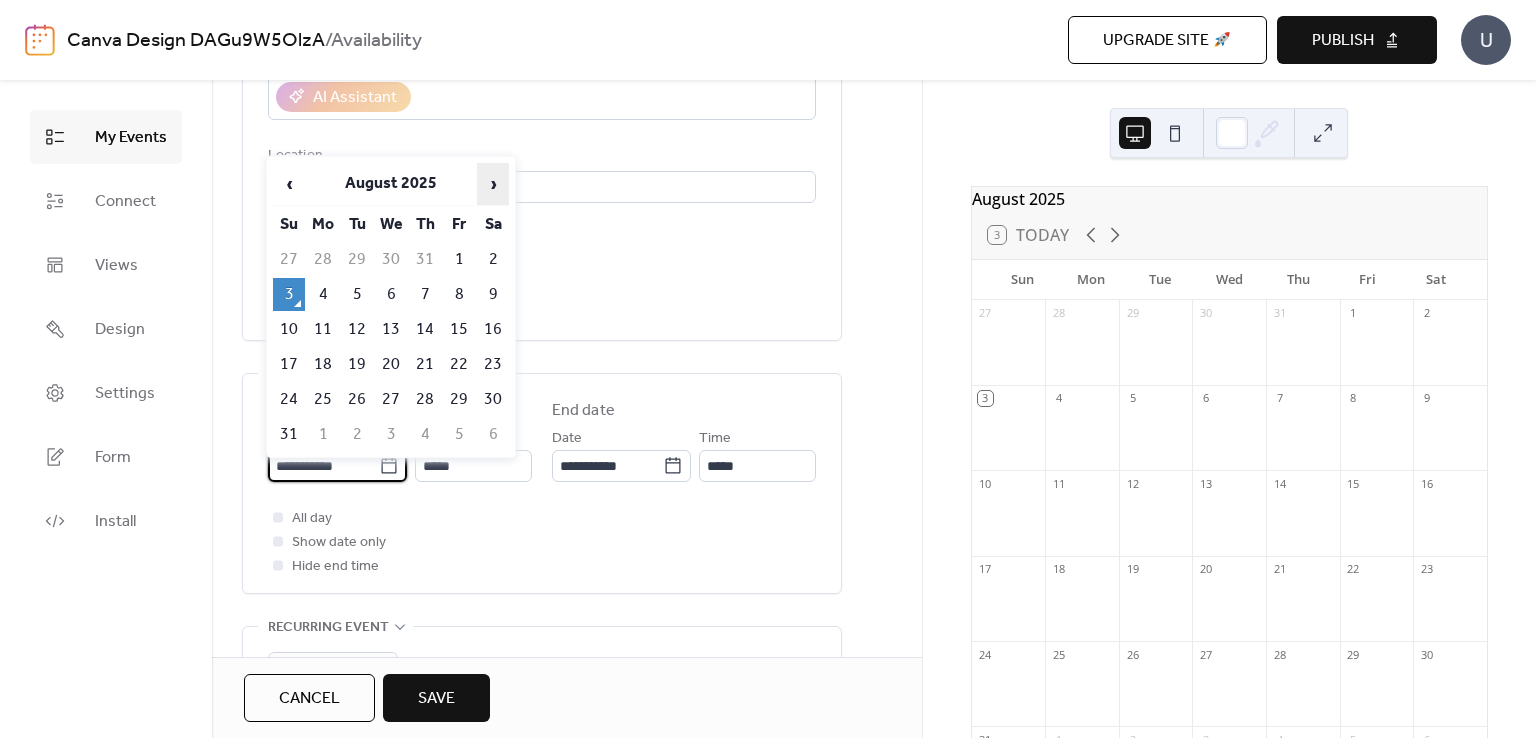 click on "›" at bounding box center (493, 184) 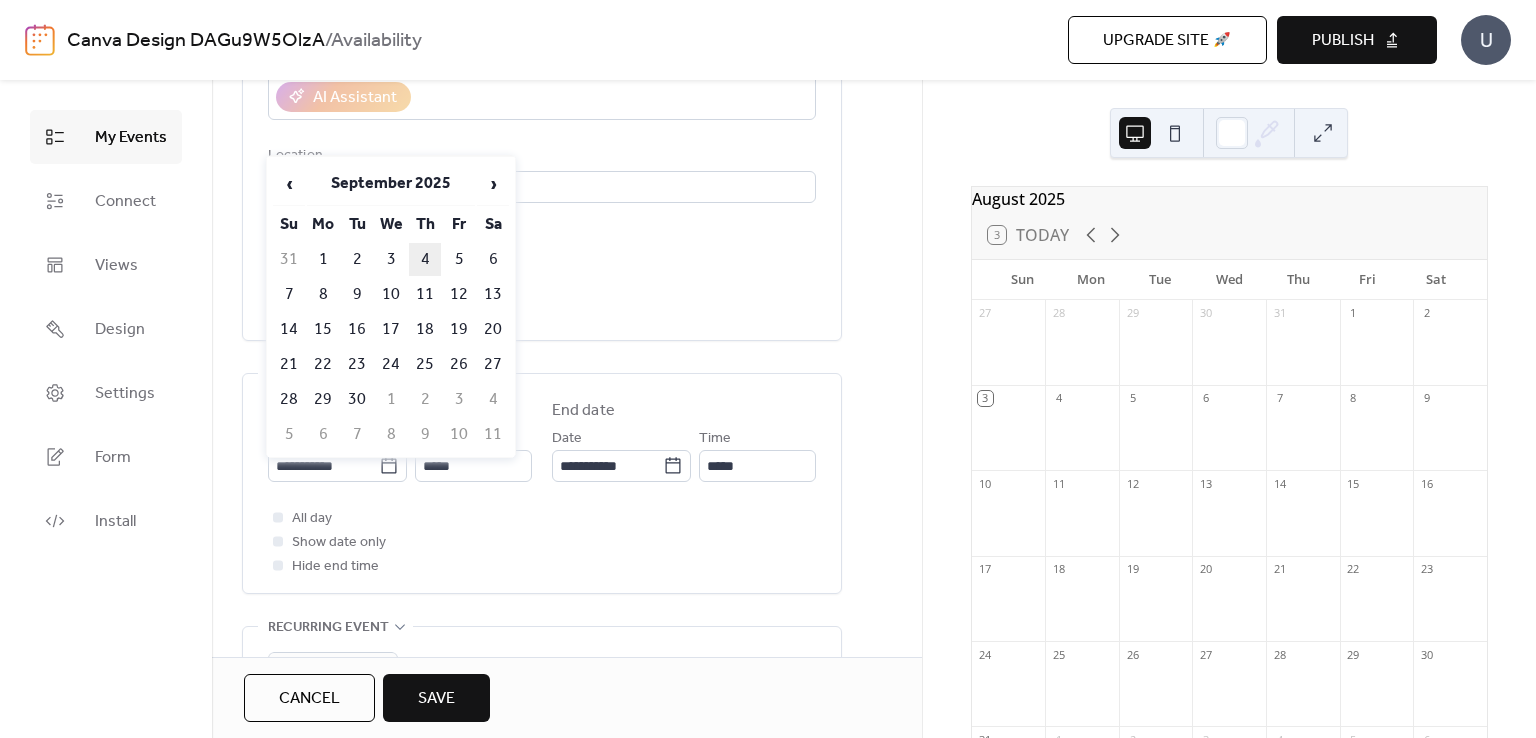 click on "4" at bounding box center (425, 259) 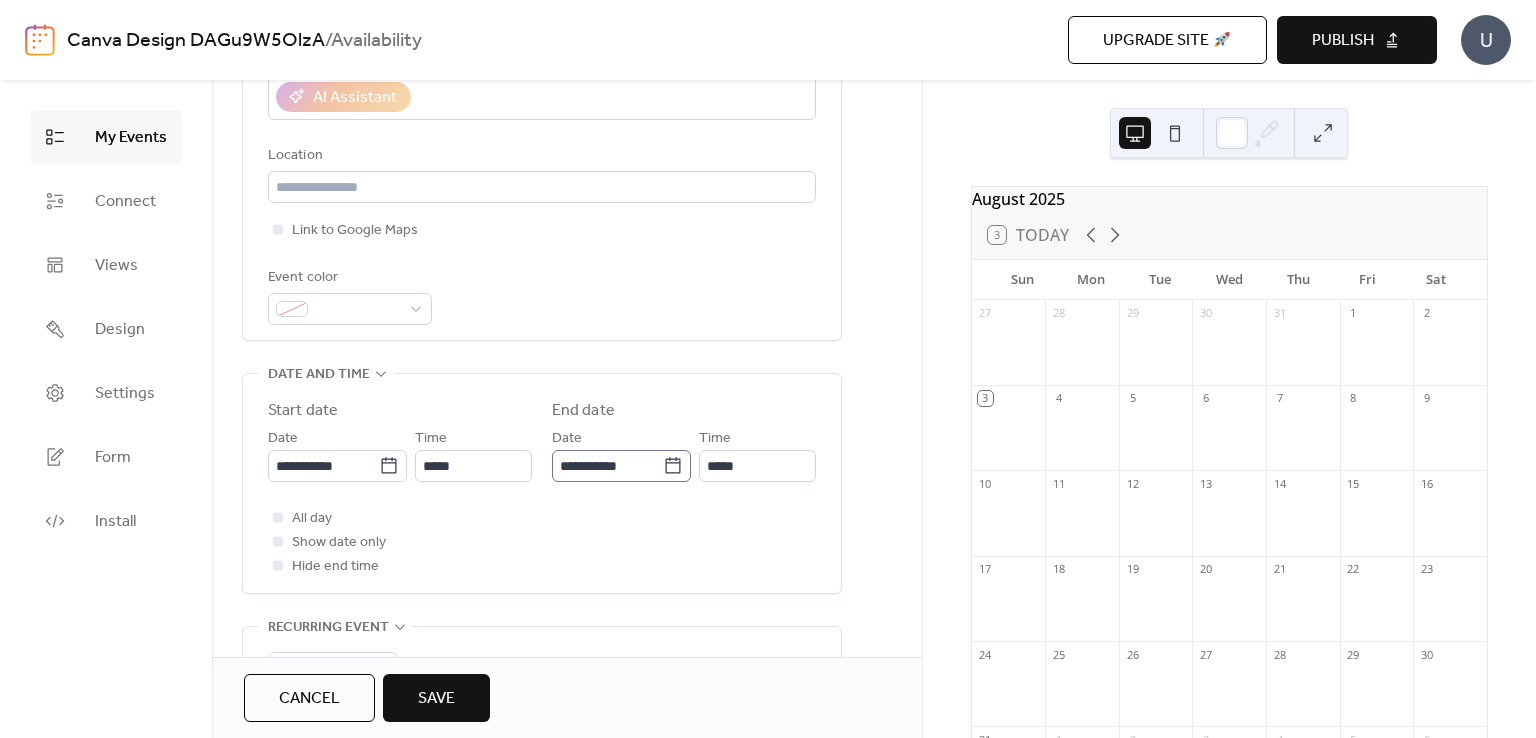 click 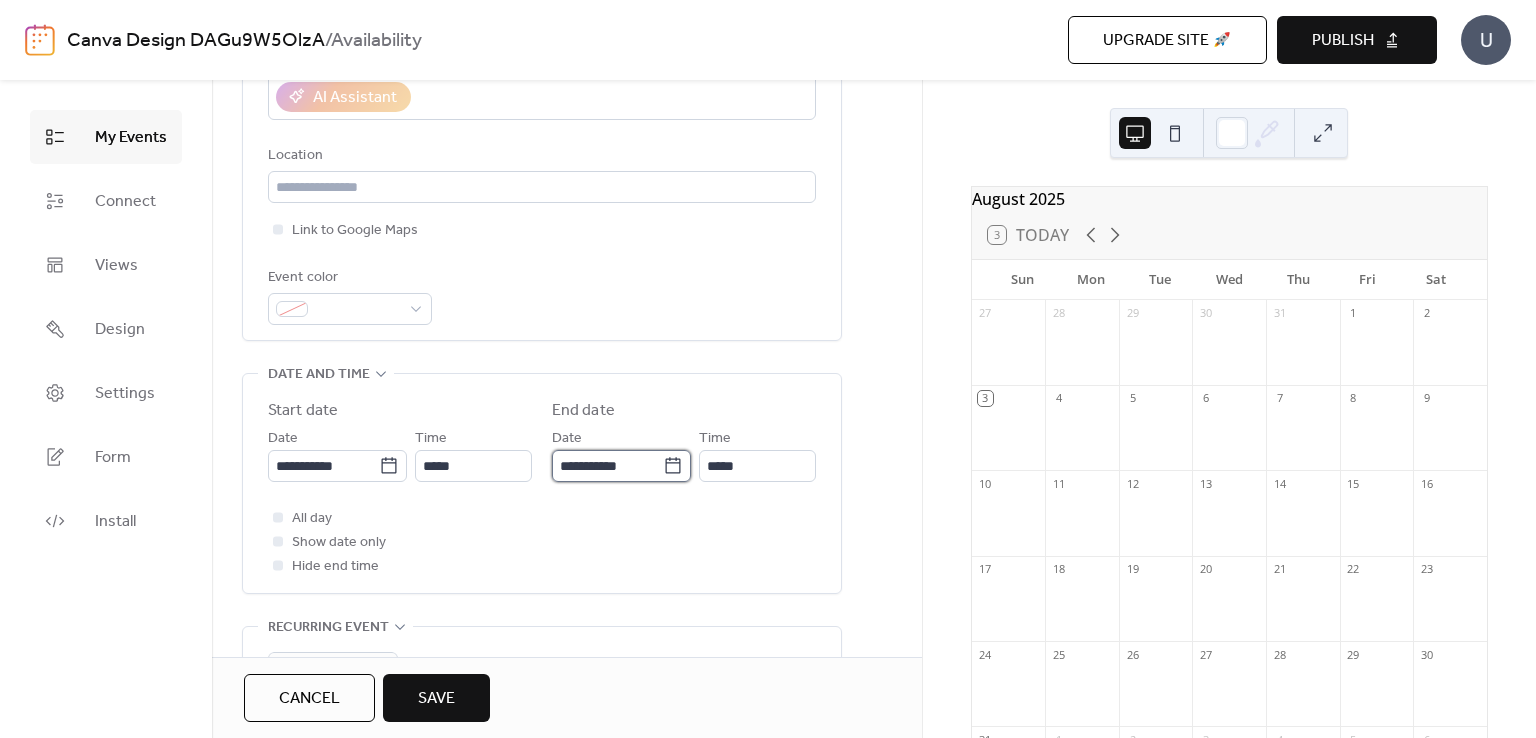 click on "**********" at bounding box center (607, 466) 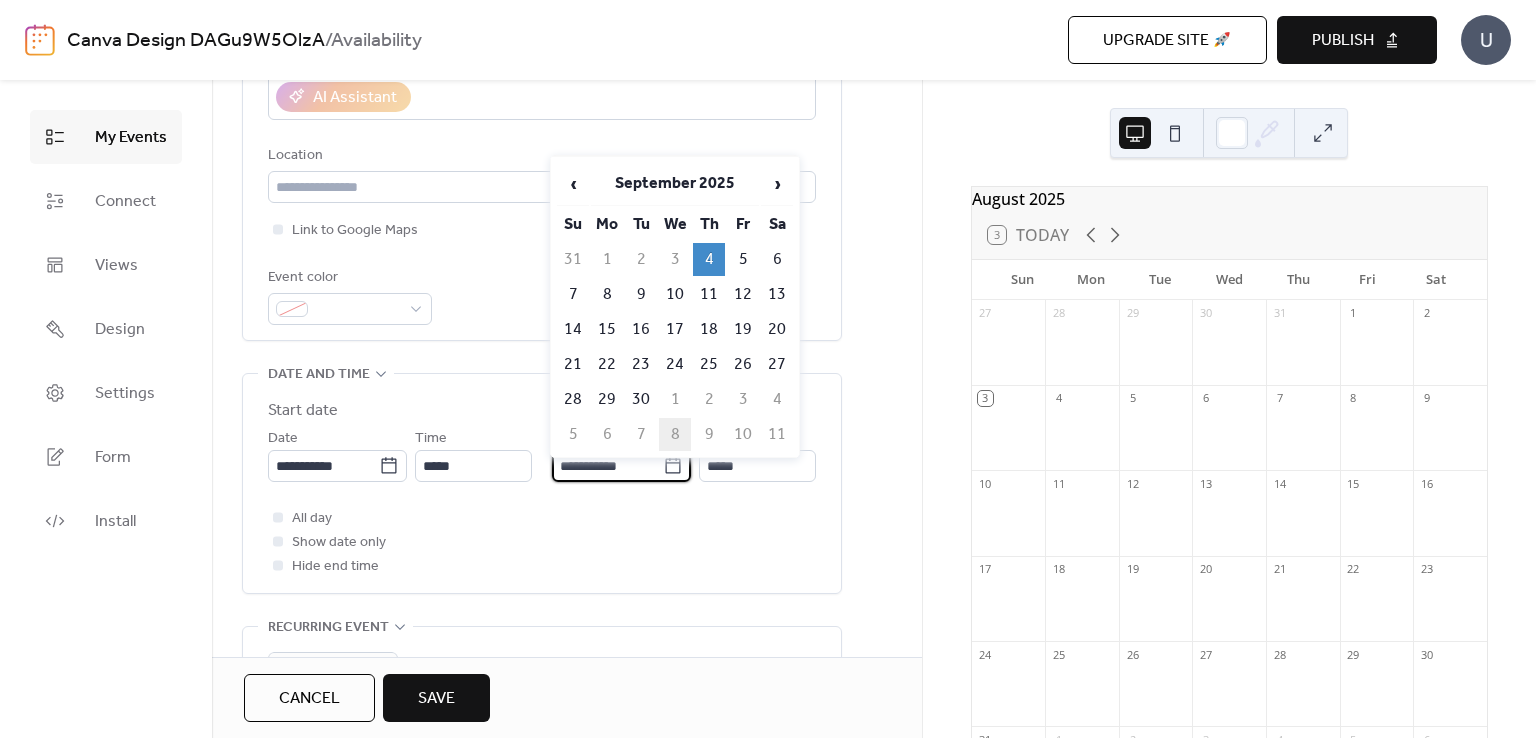 click on "8" at bounding box center [675, 434] 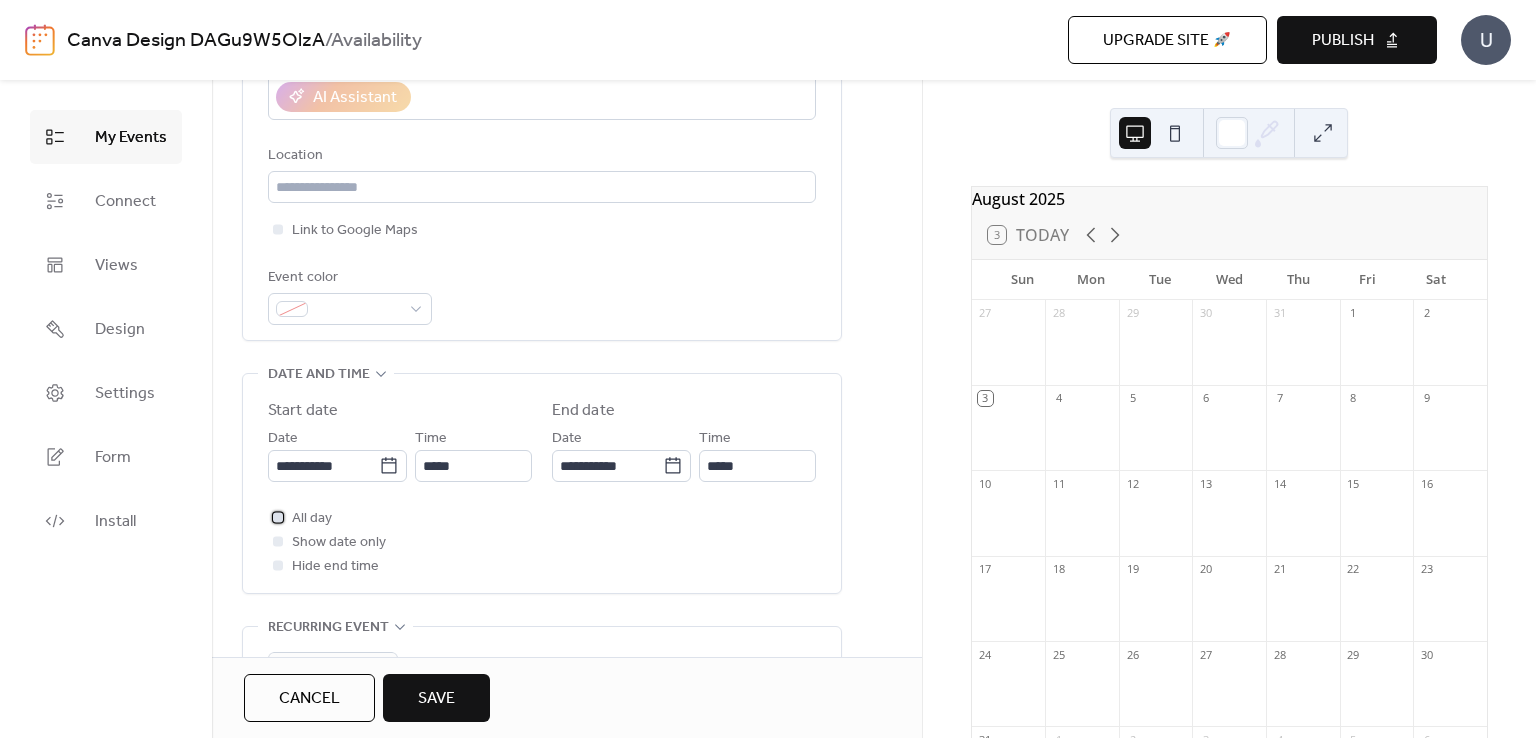click at bounding box center [278, 517] 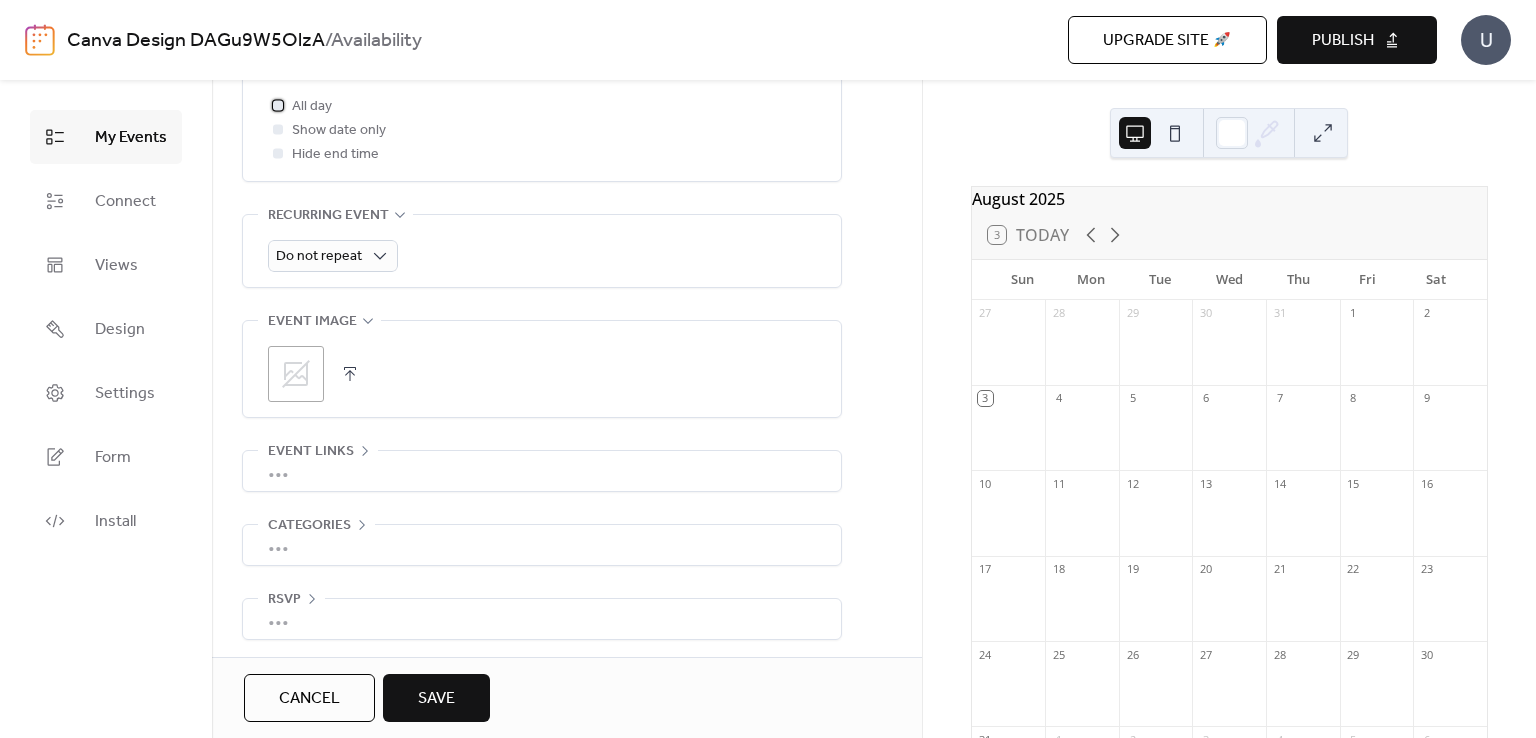 scroll, scrollTop: 816, scrollLeft: 0, axis: vertical 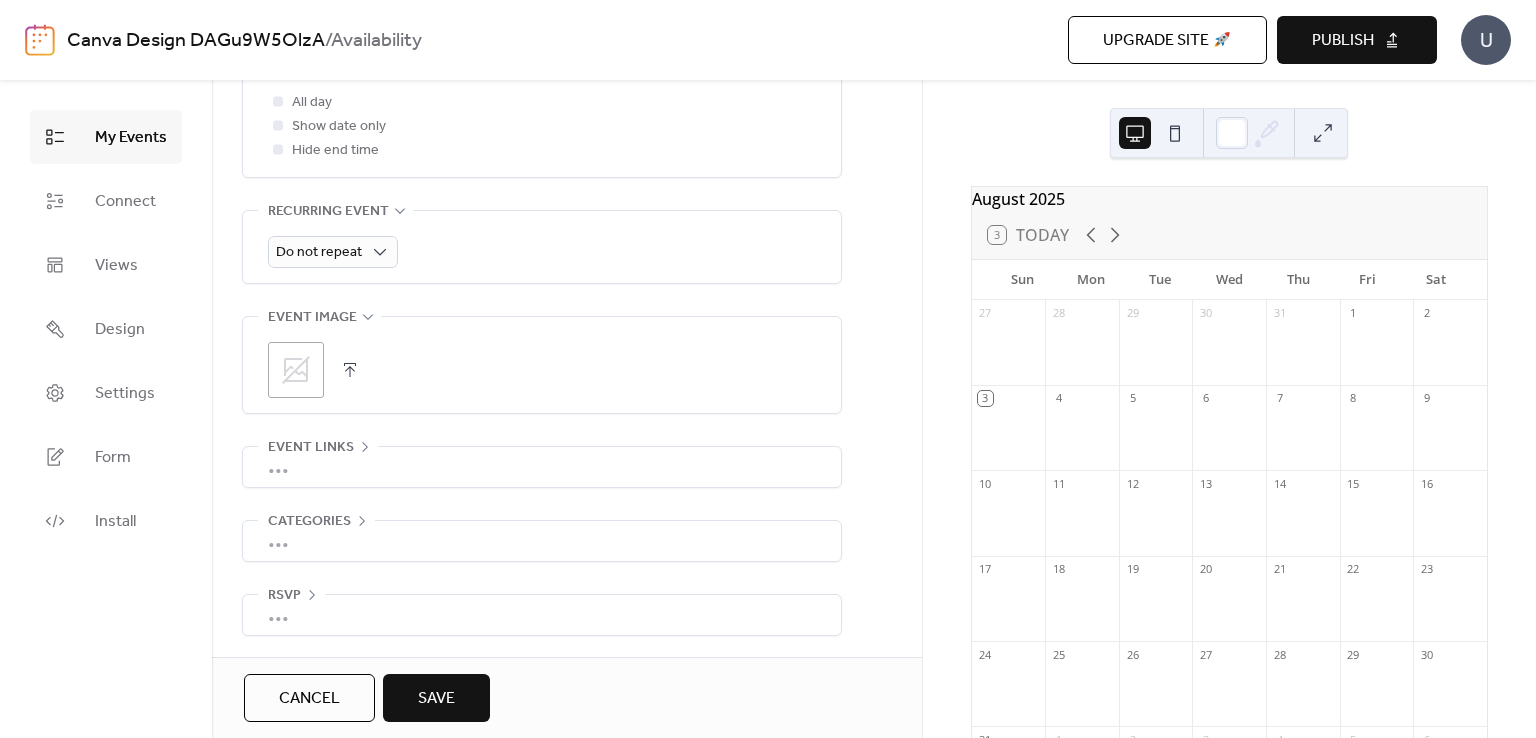 click on "Save" at bounding box center [436, 699] 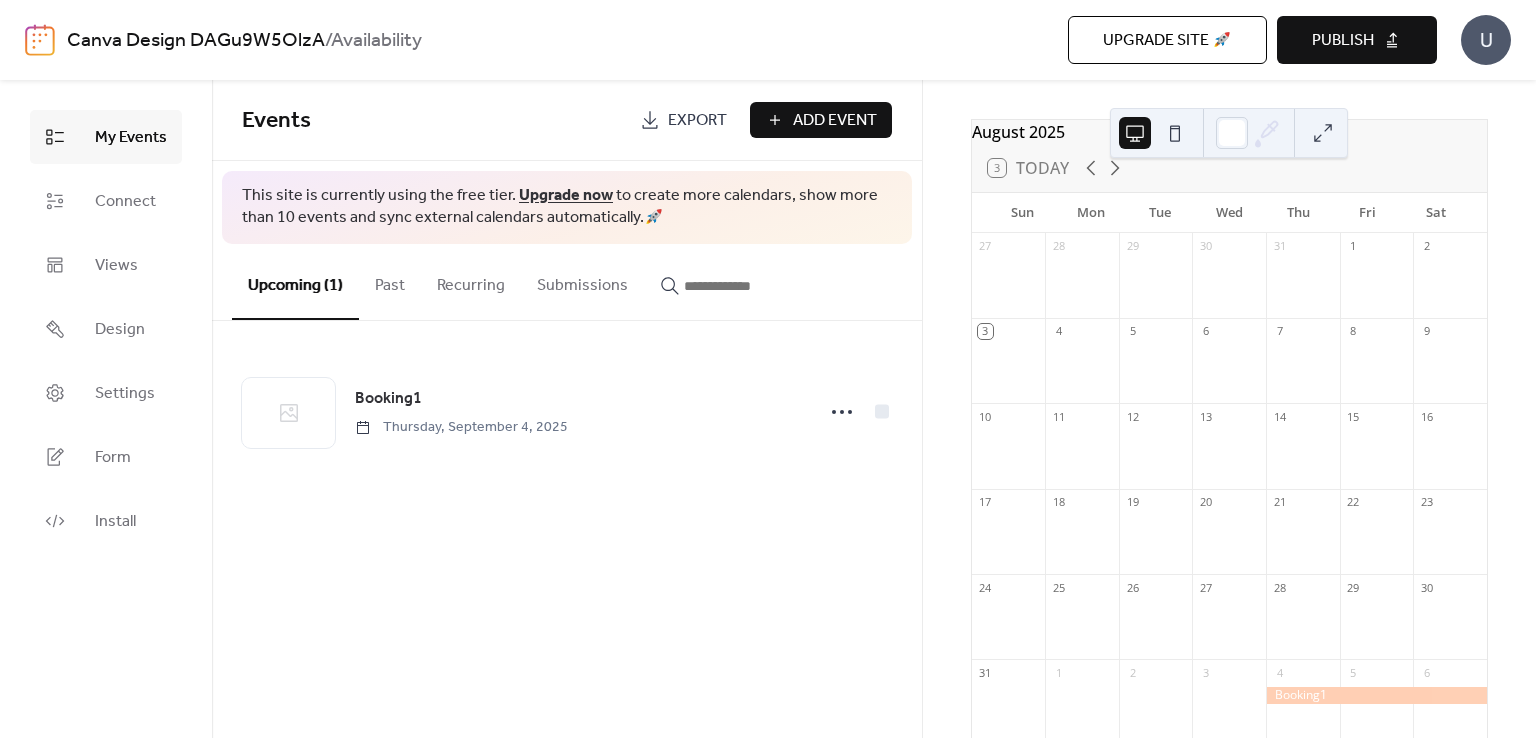 scroll, scrollTop: 100, scrollLeft: 0, axis: vertical 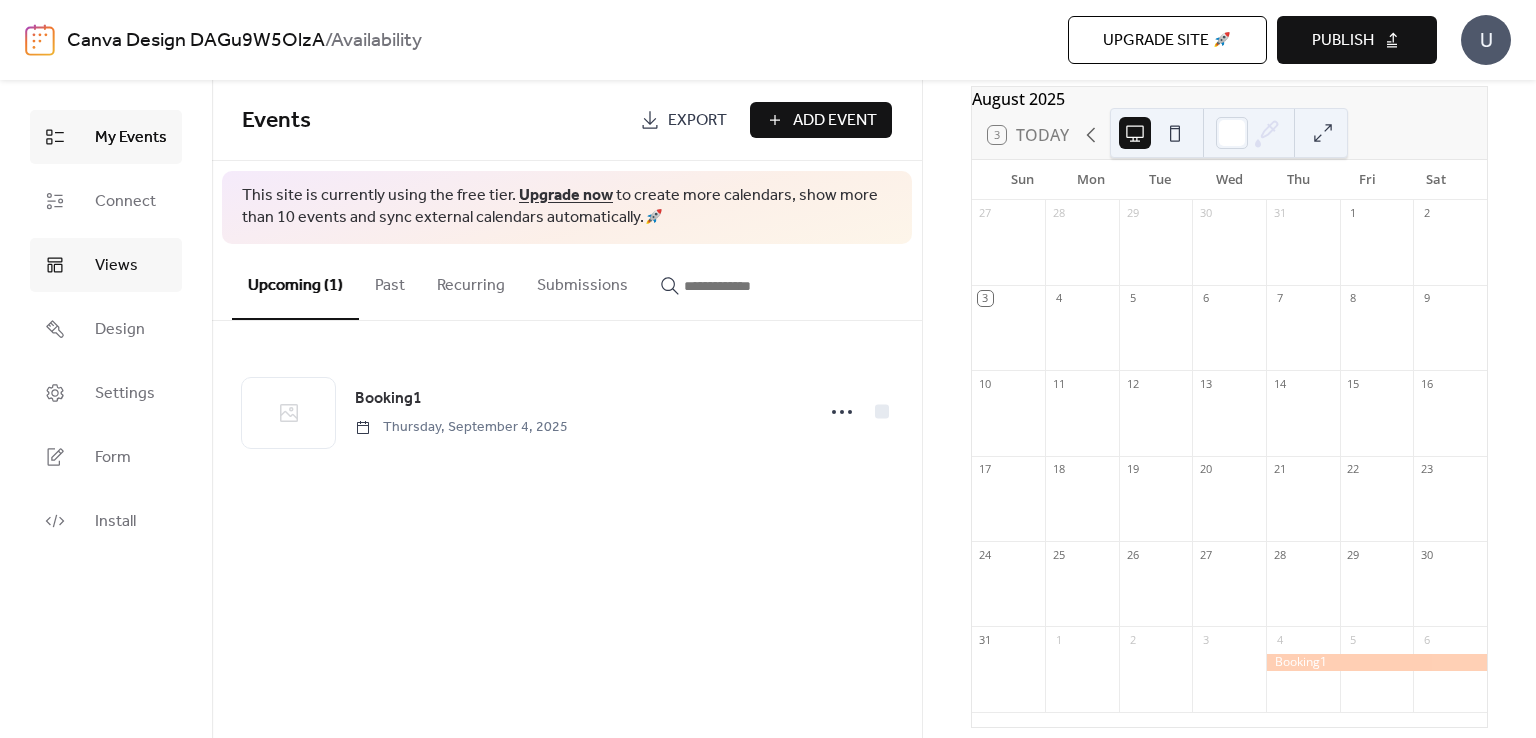 click on "Views" at bounding box center (116, 266) 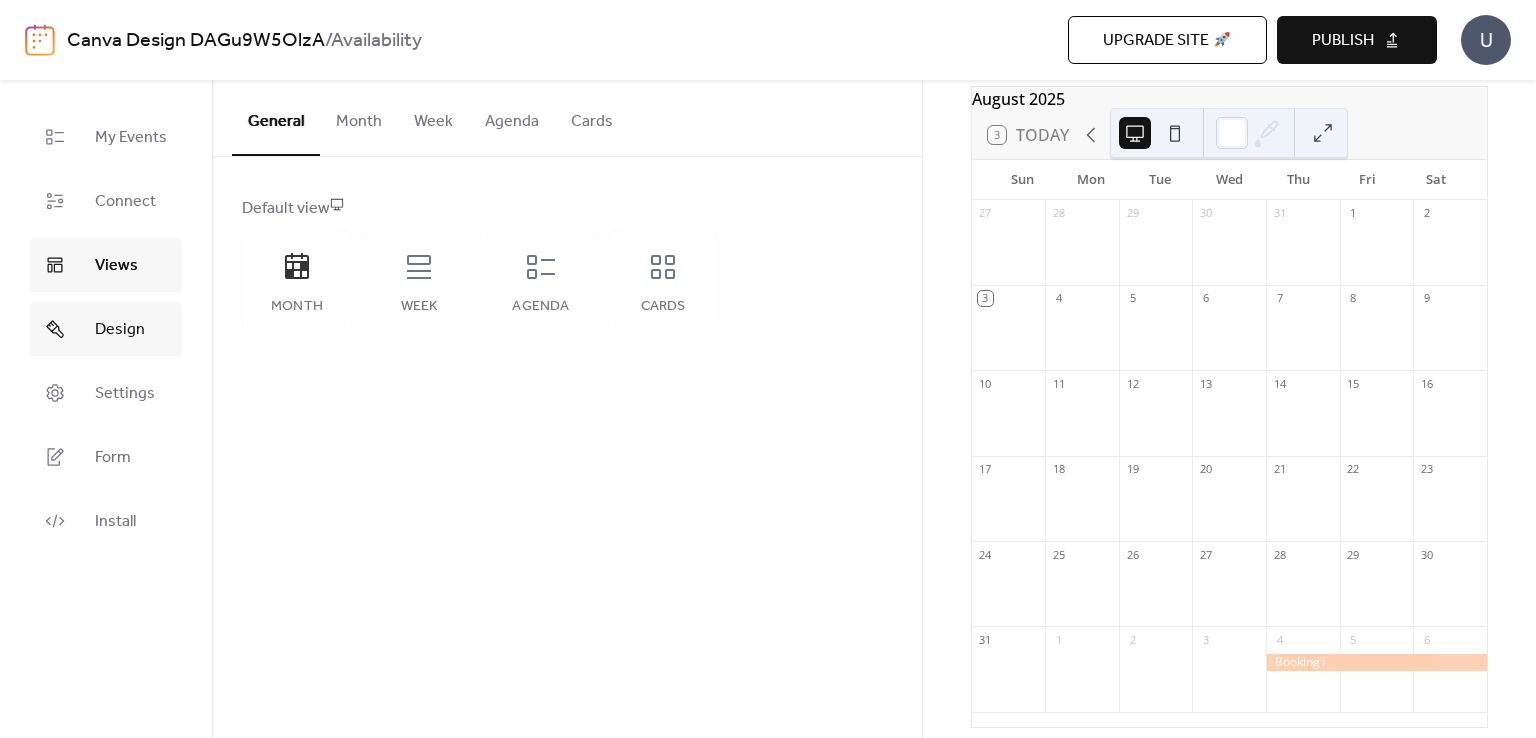 click on "Design" at bounding box center [106, 329] 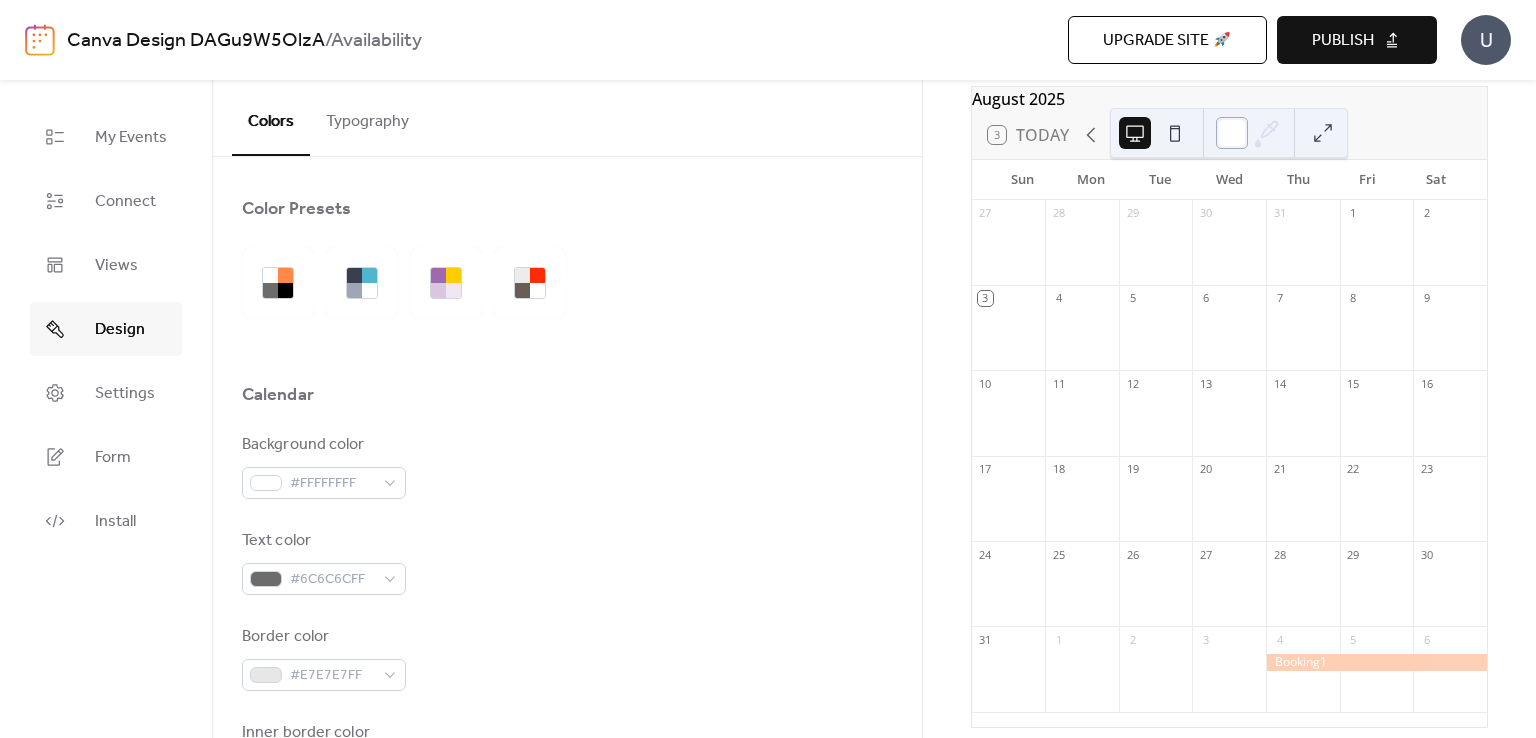 click at bounding box center (1232, 133) 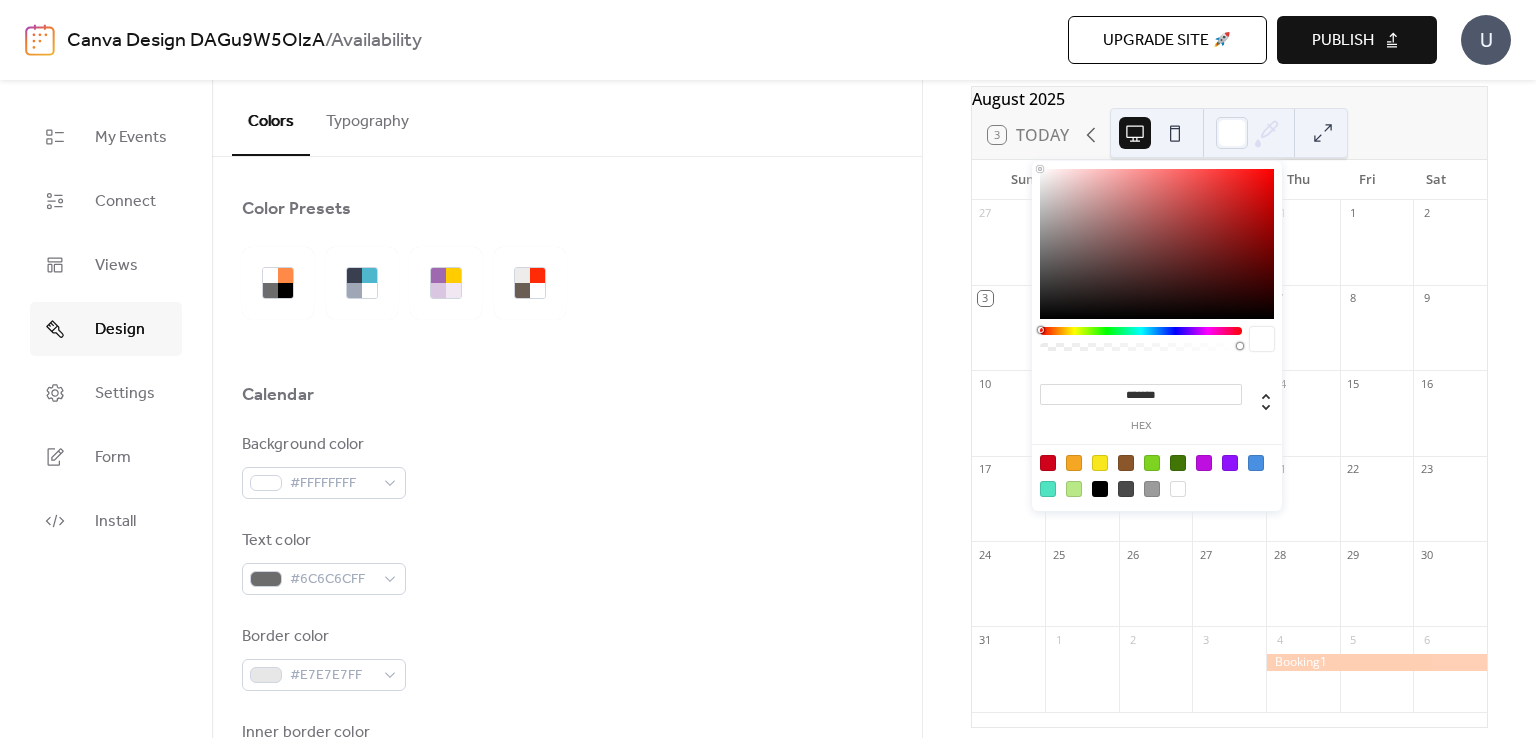 click at bounding box center [1152, 489] 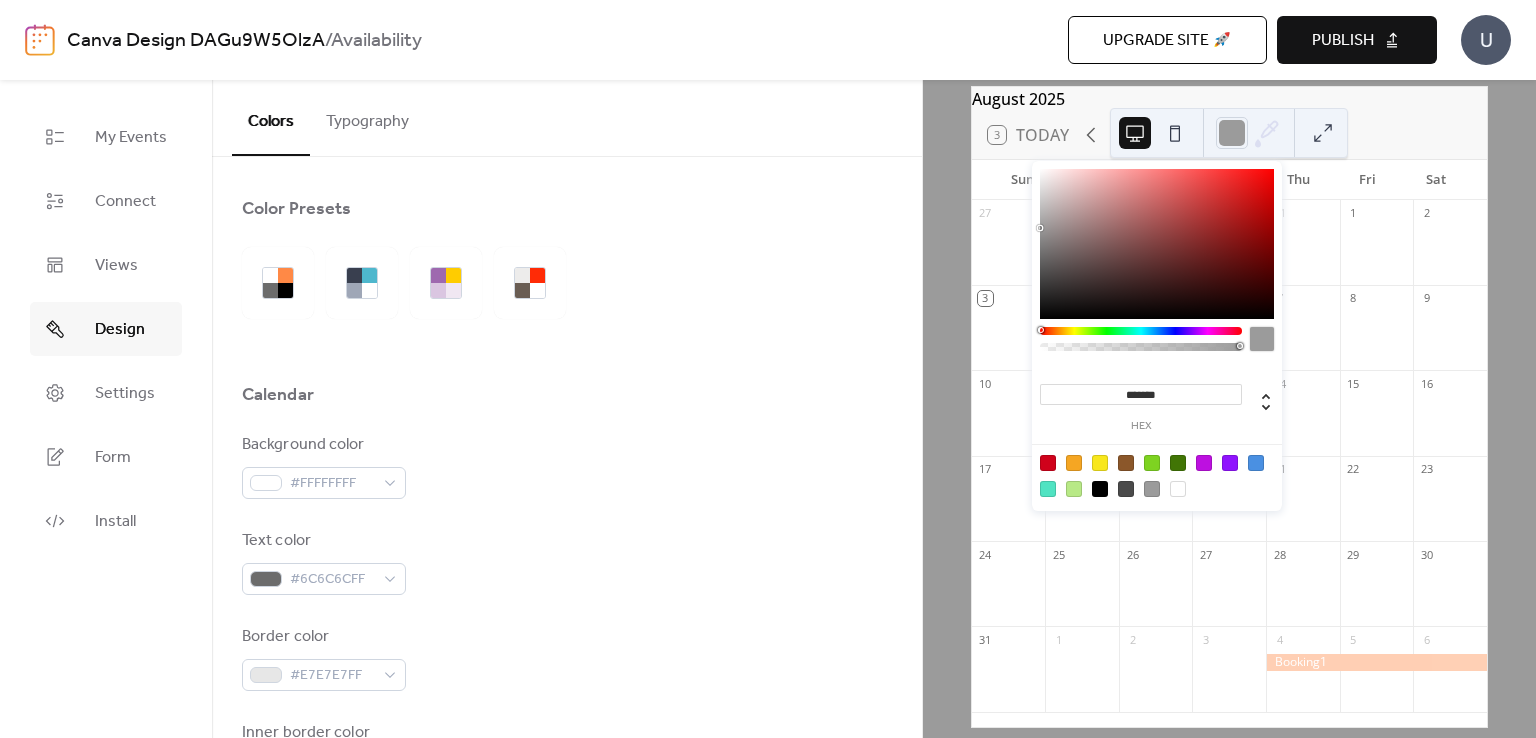 click at bounding box center [1242, 346] 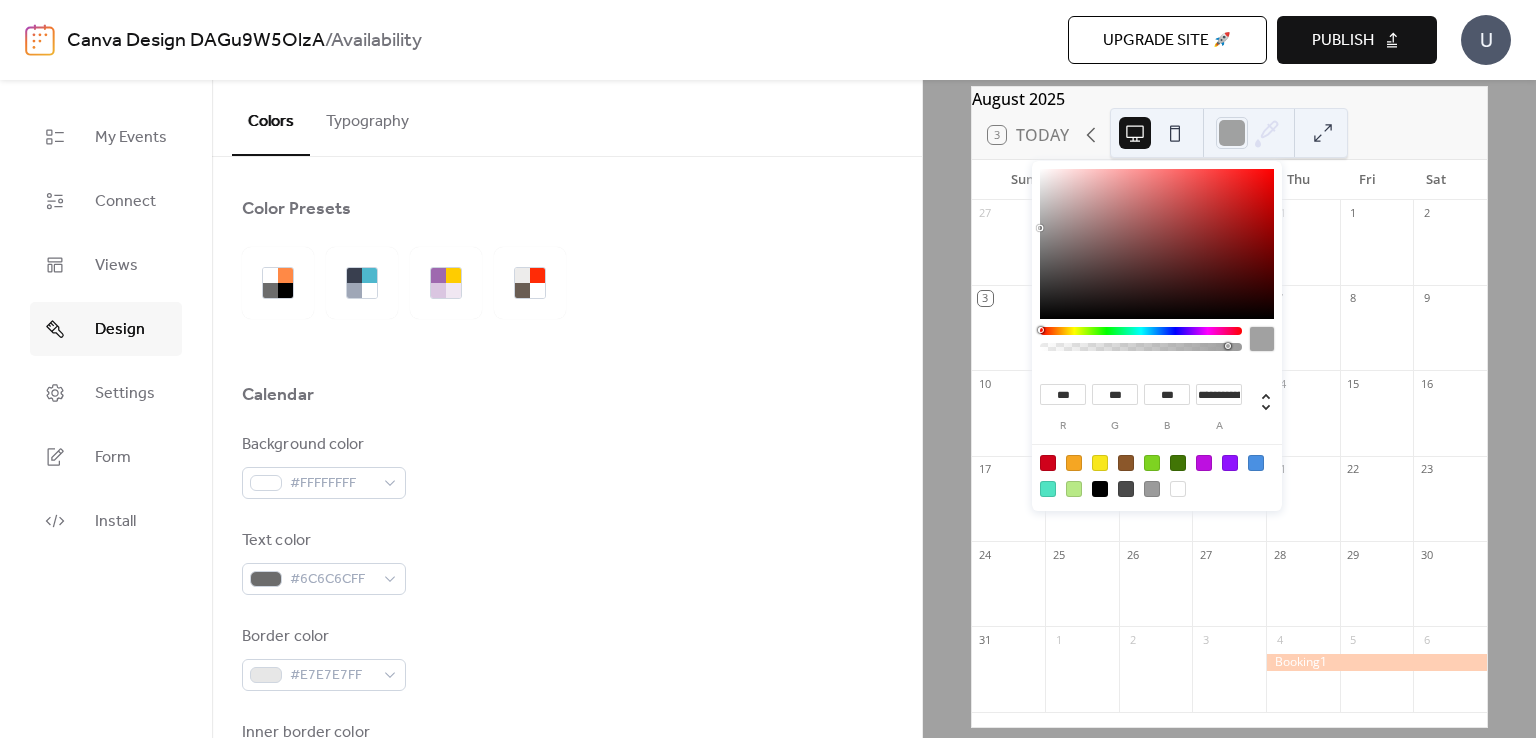 click at bounding box center [1228, 346] 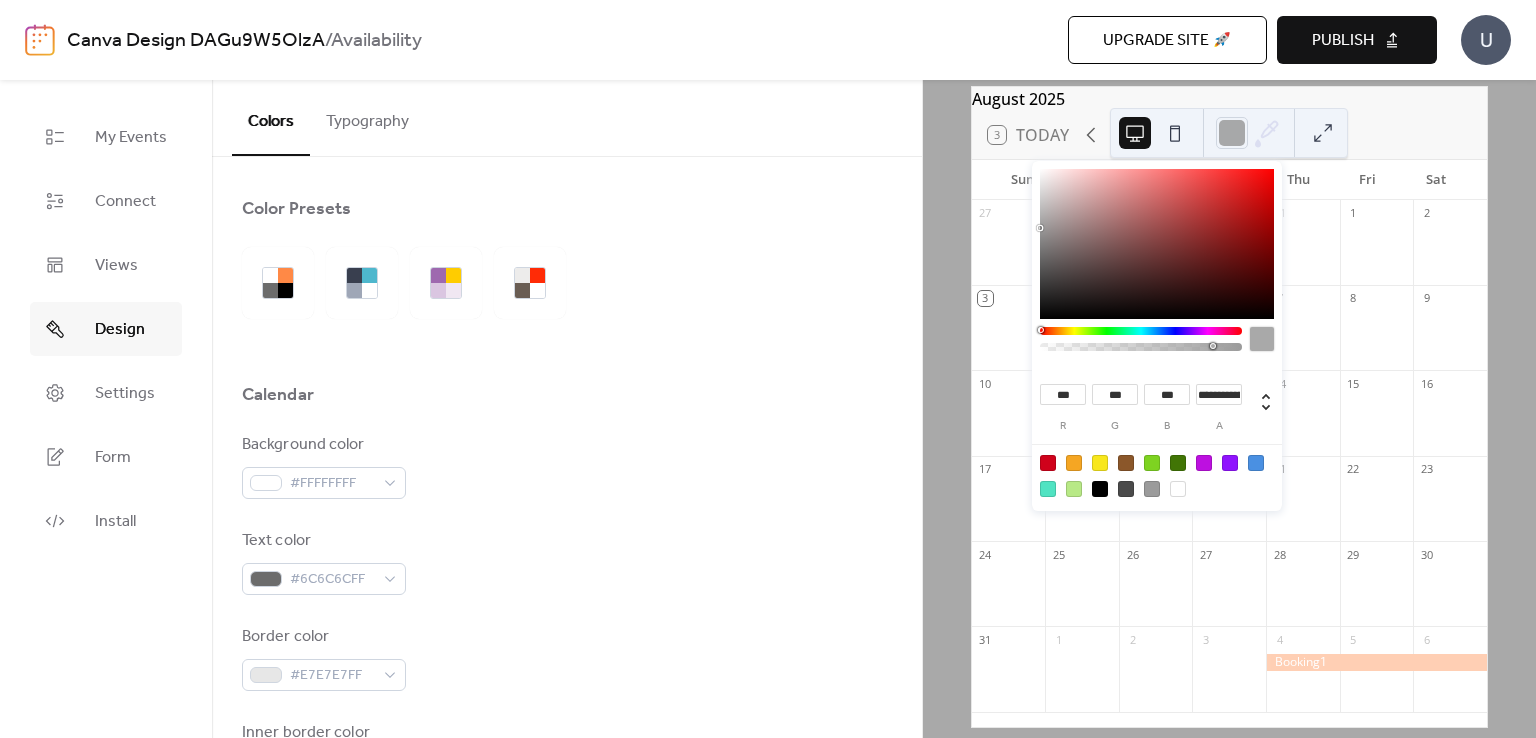 click at bounding box center [1141, 344] 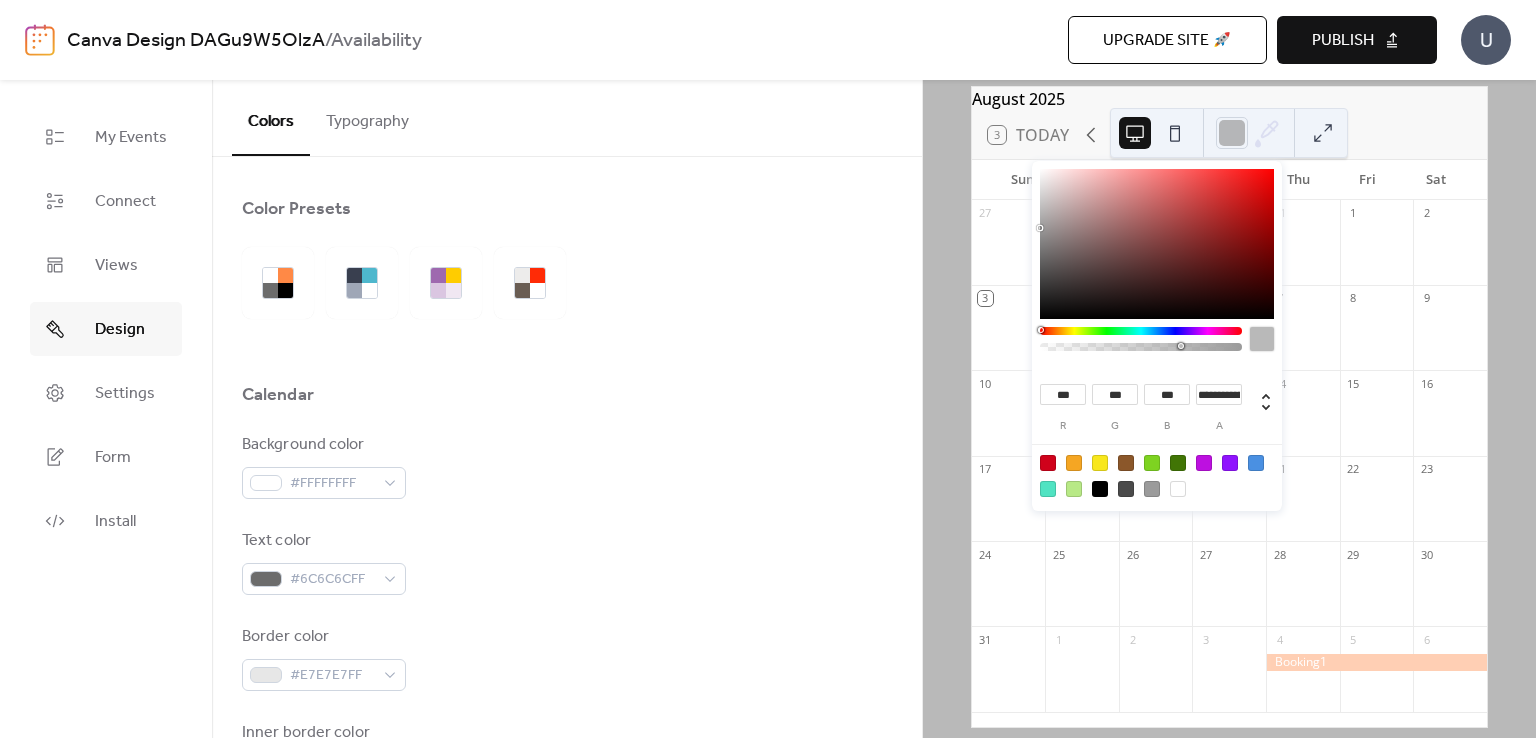 type on "**********" 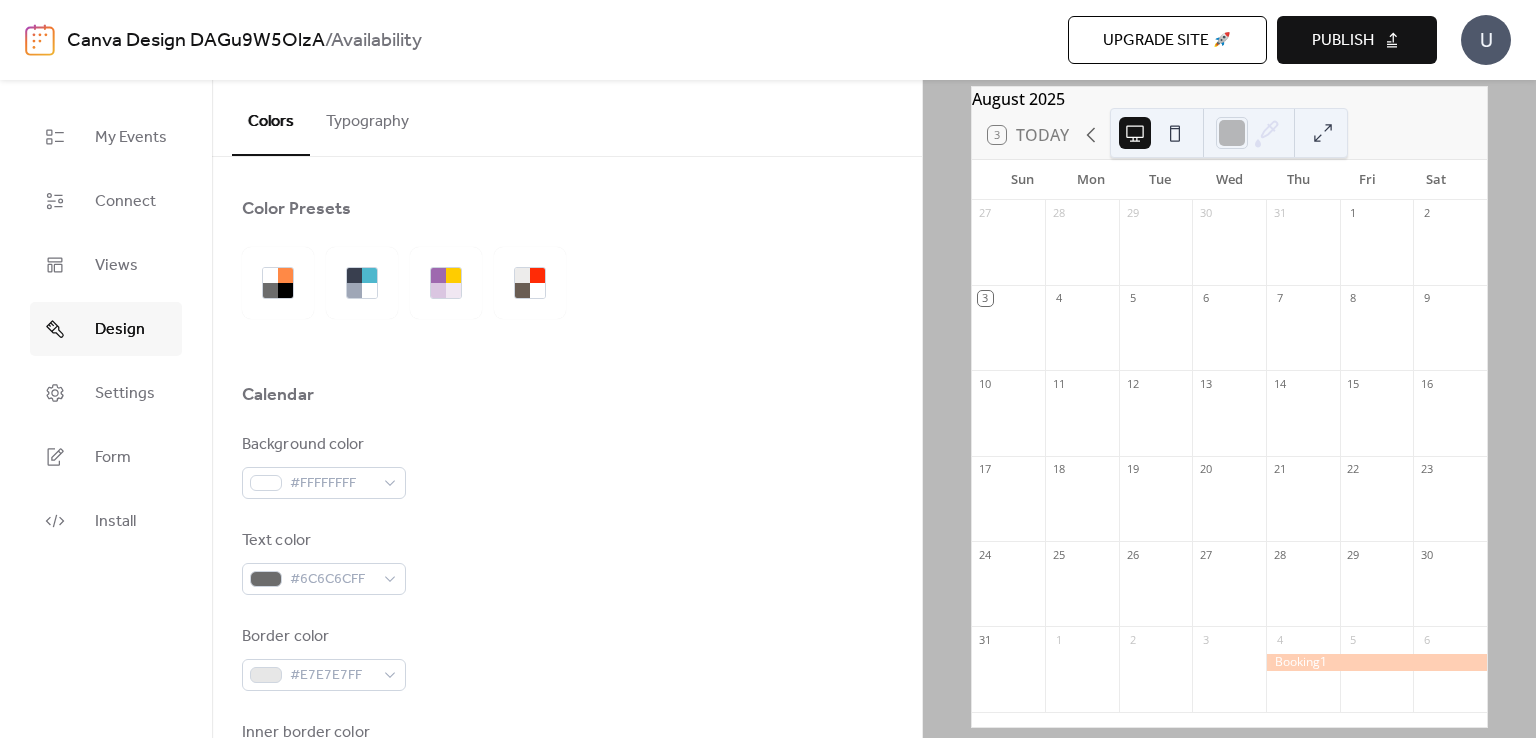click on "Background color #FFFFFFFF" at bounding box center (567, 466) 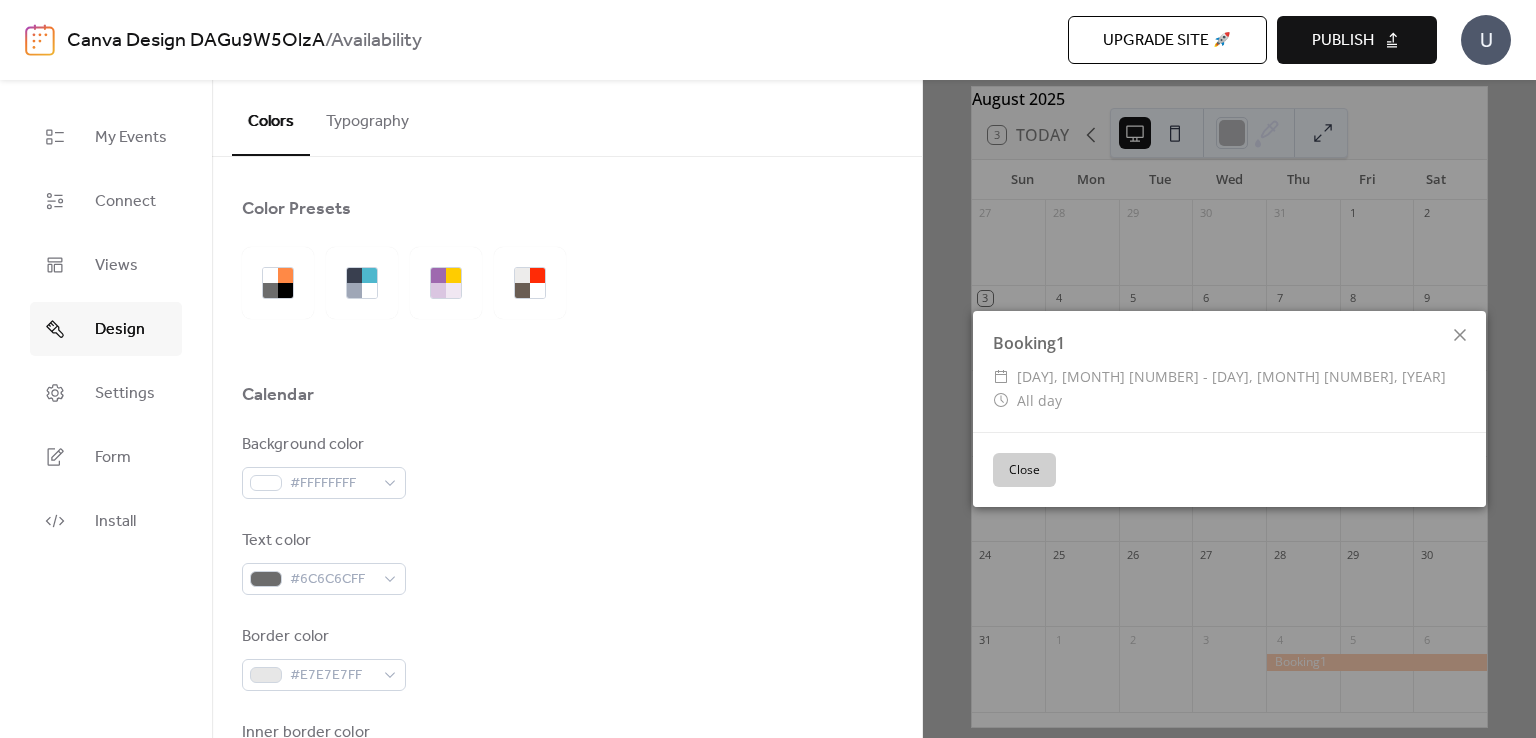 click on "Booking1" at bounding box center [1229, 343] 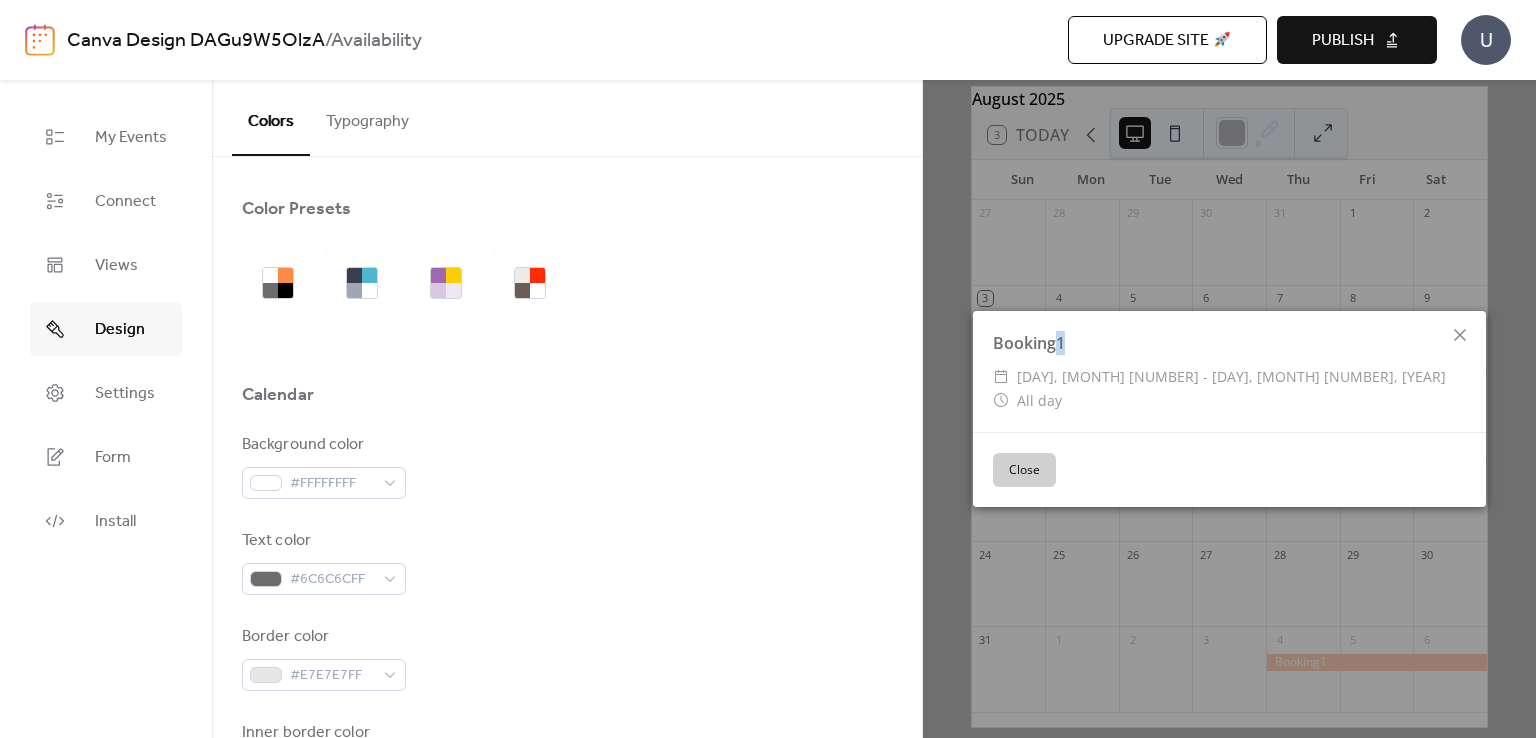 drag, startPoint x: 1060, startPoint y: 341, endPoint x: 1052, endPoint y: 357, distance: 17.888544 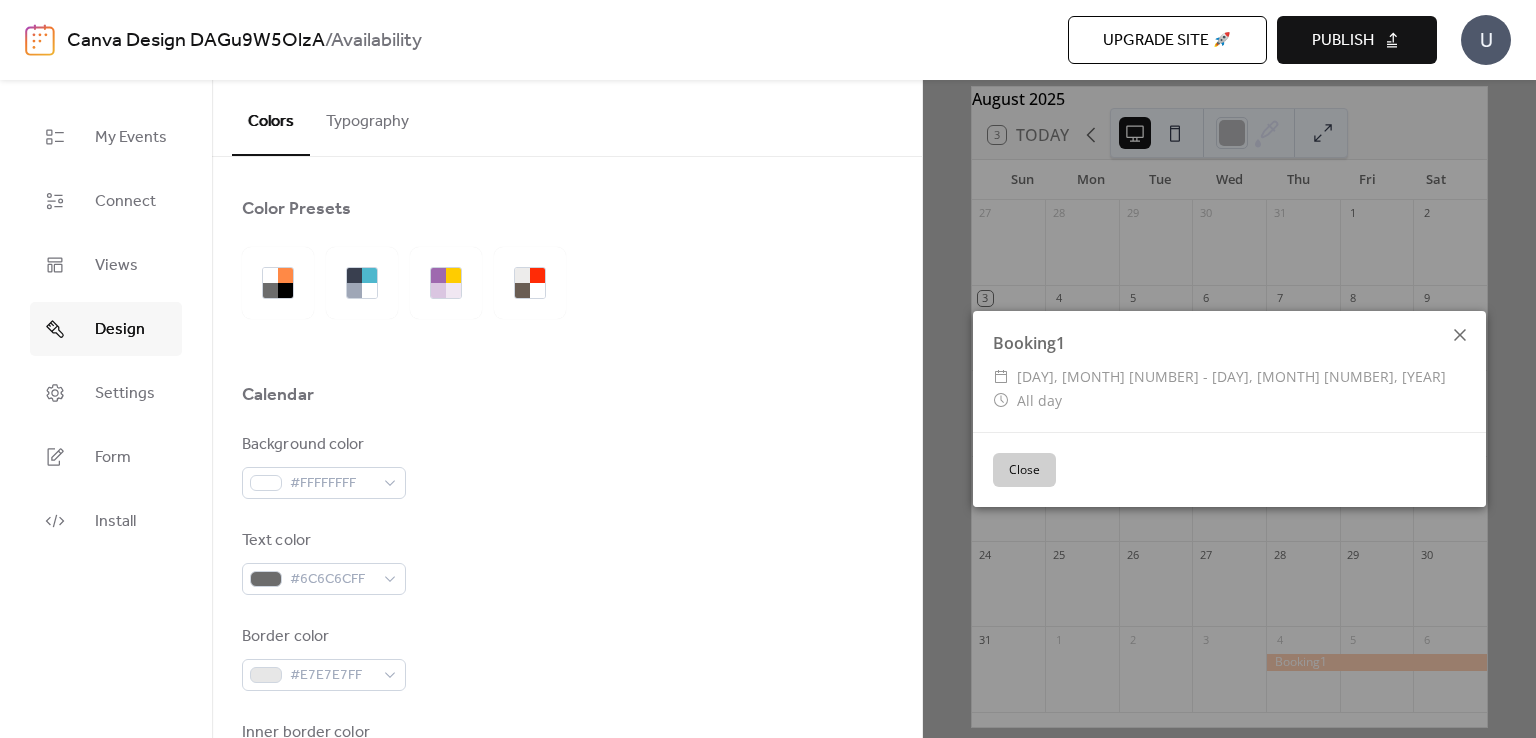 click 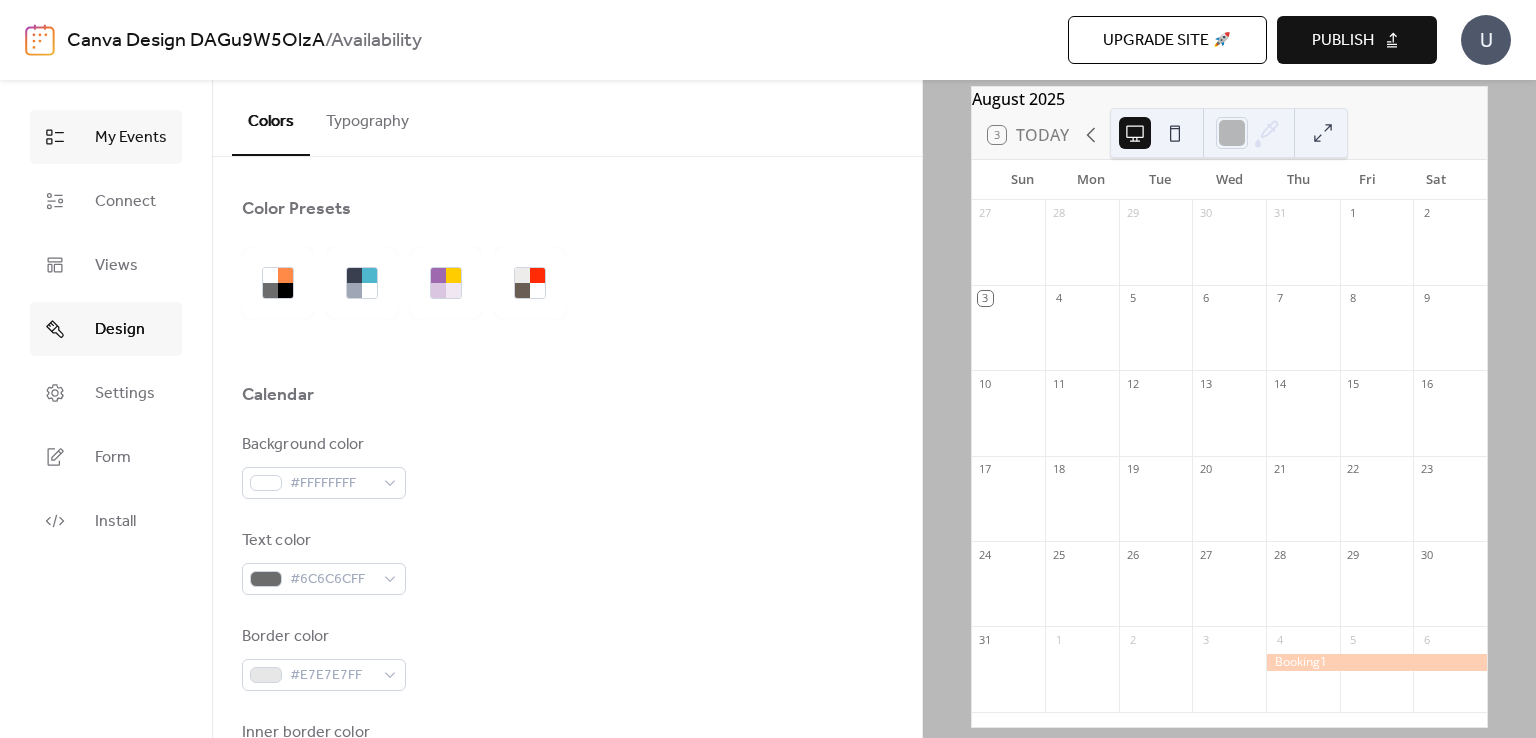 click on "My Events" at bounding box center (106, 137) 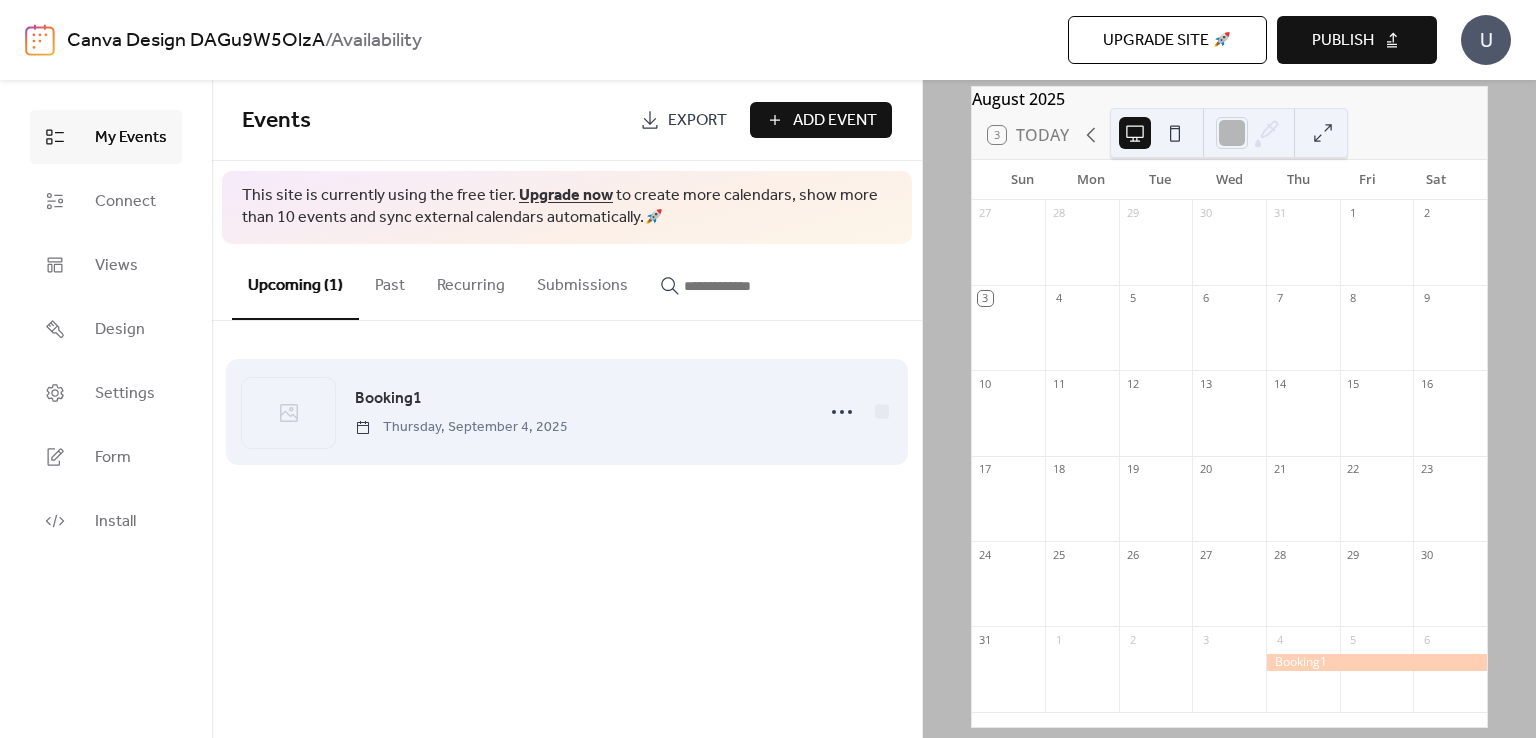 click on "Booking1 [DAY], [MONTH] [NUMBER], [YEAR]" at bounding box center (578, 411) 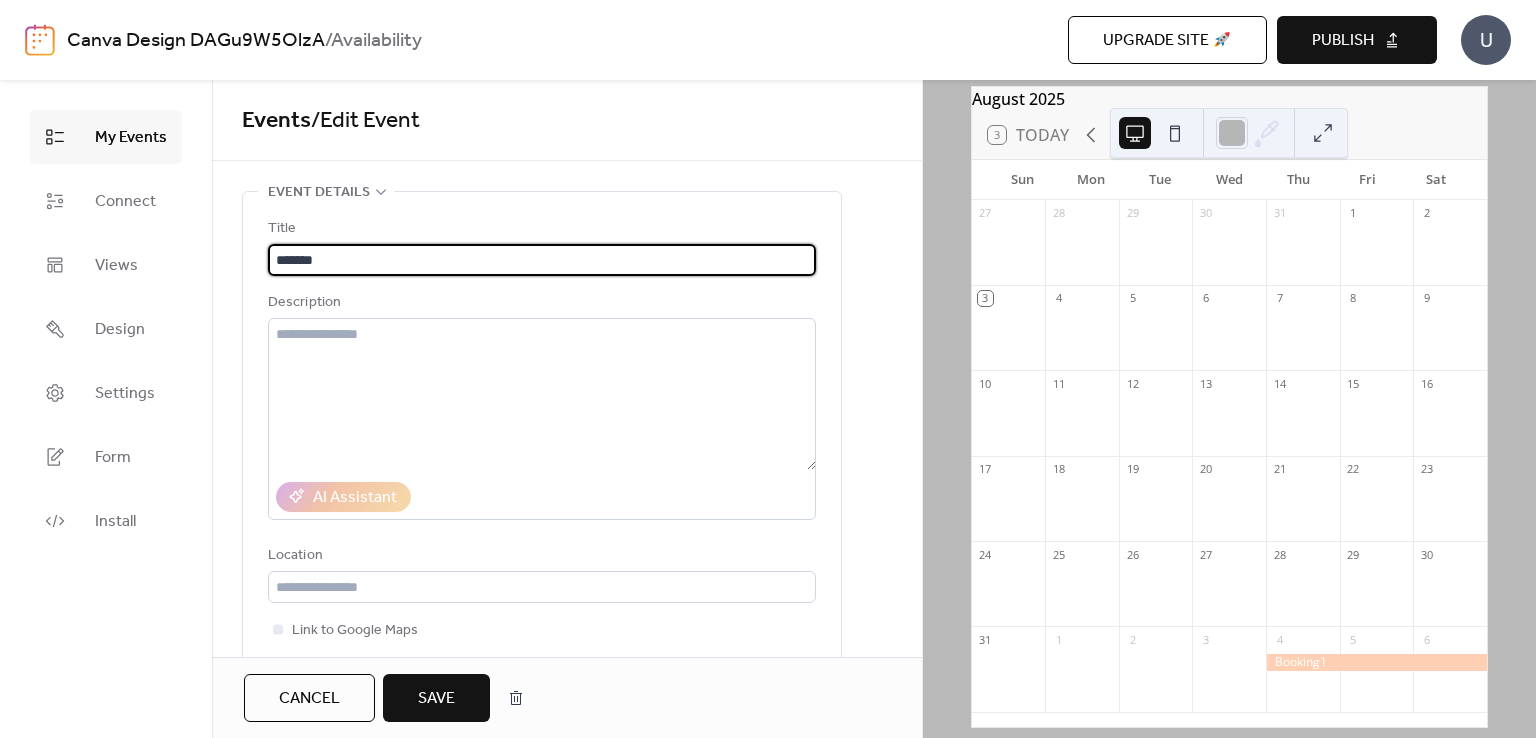 type on "*******" 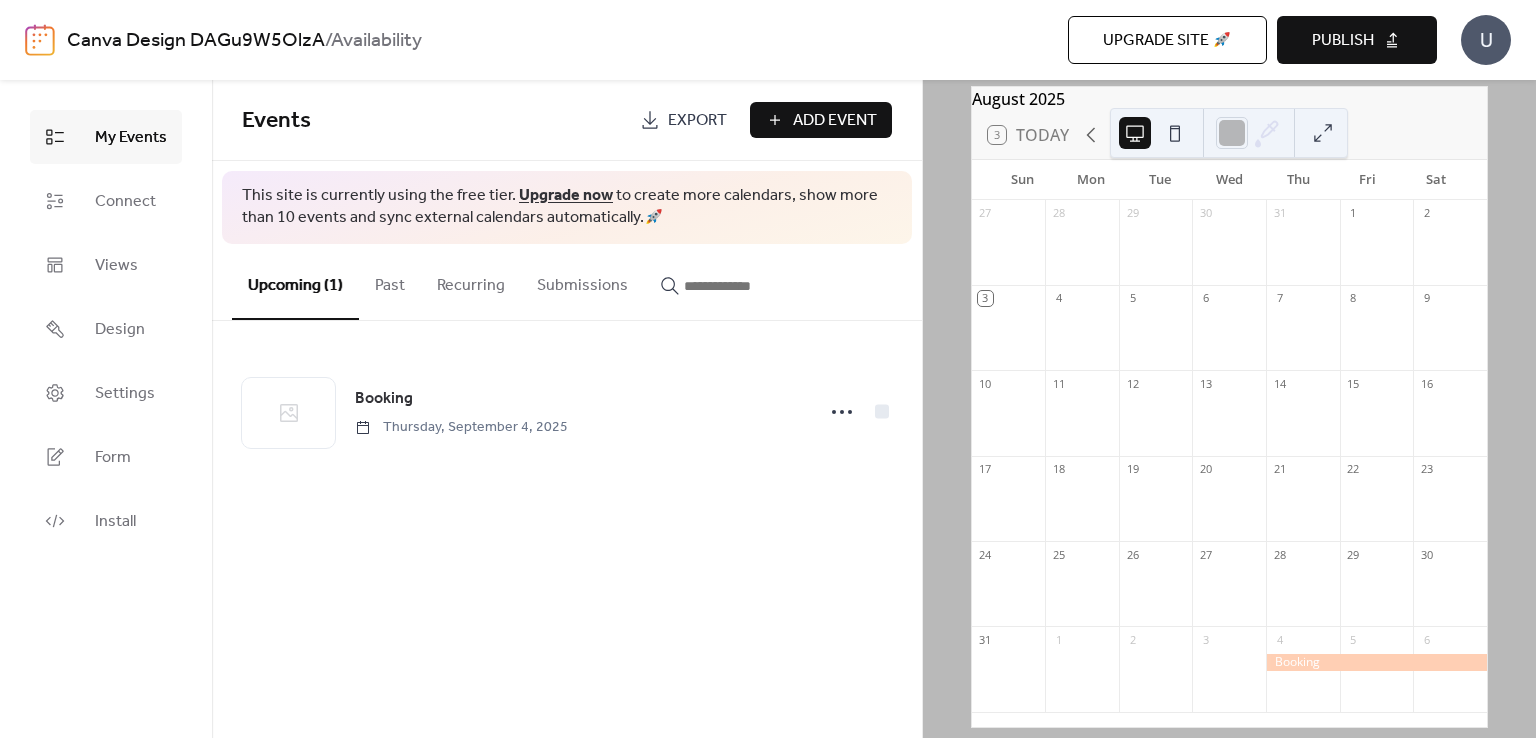 click on "Publish" at bounding box center [1343, 41] 